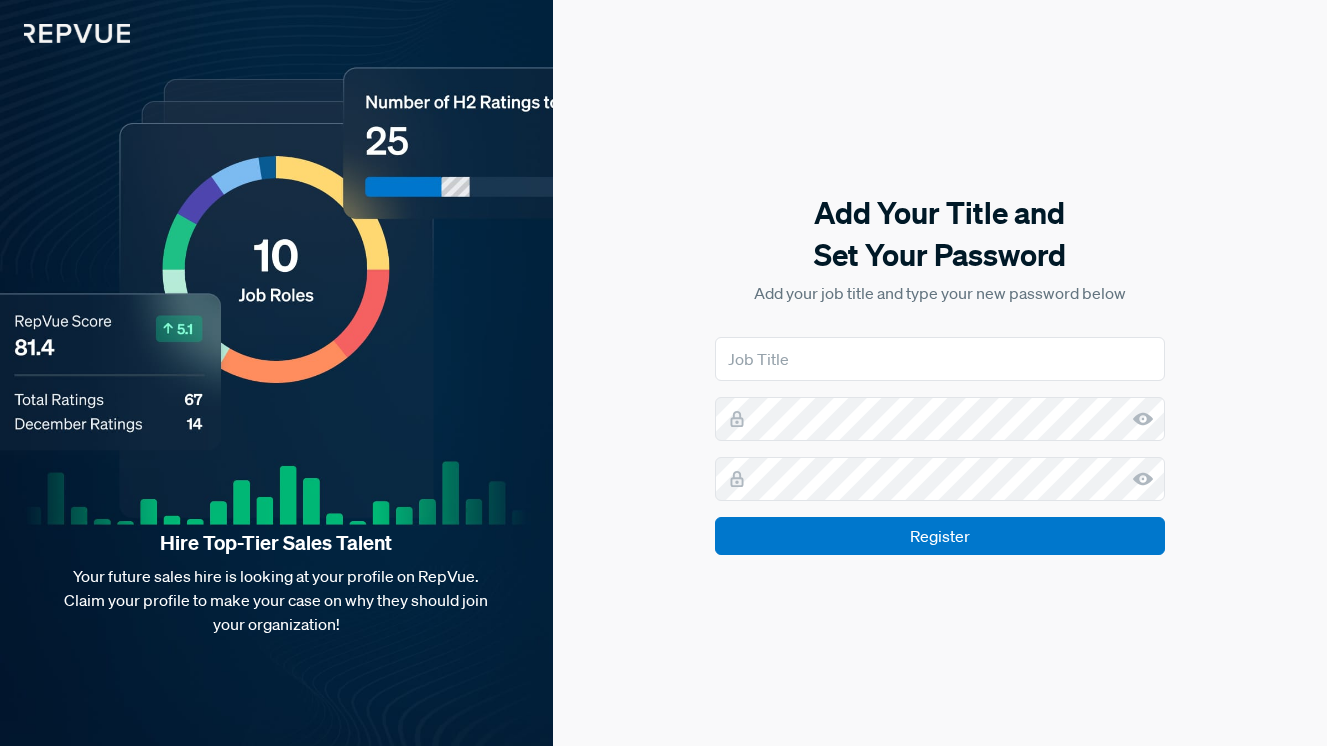 scroll, scrollTop: 0, scrollLeft: 0, axis: both 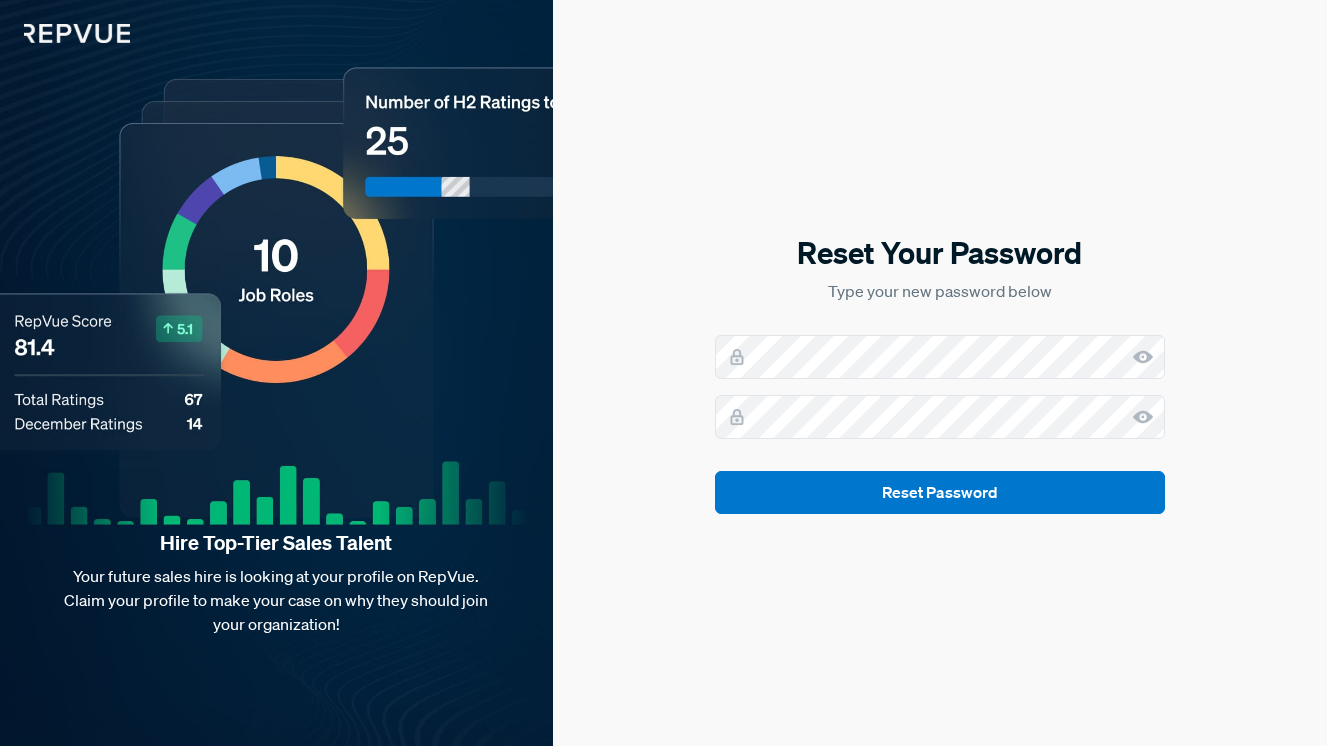 click 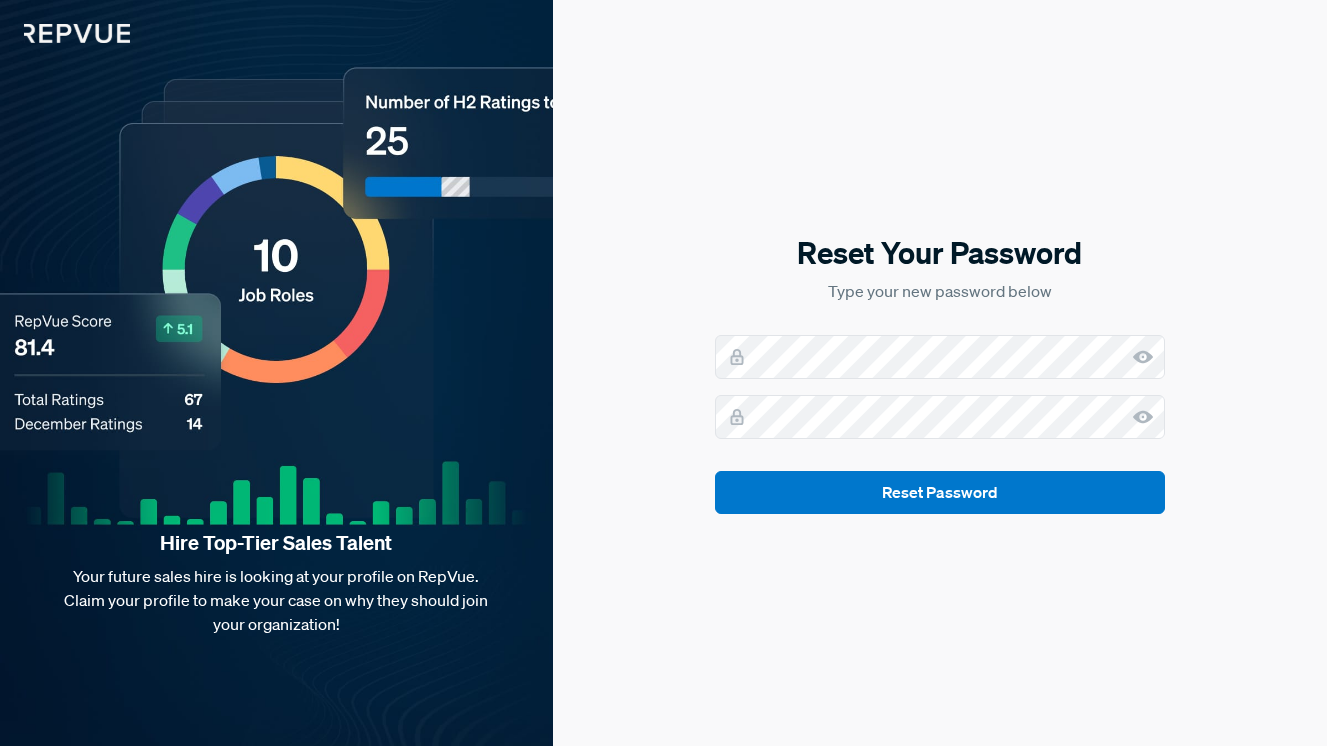 click 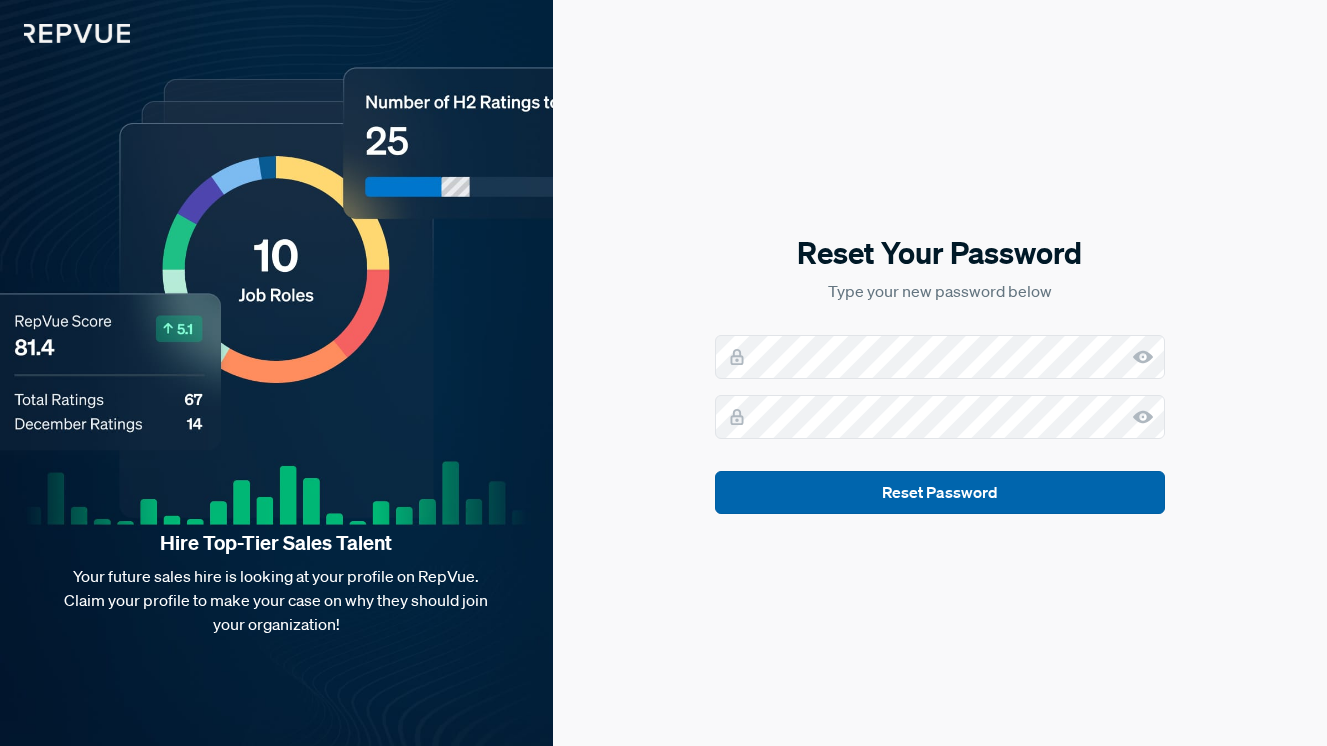 click on "Reset Password" at bounding box center (940, 492) 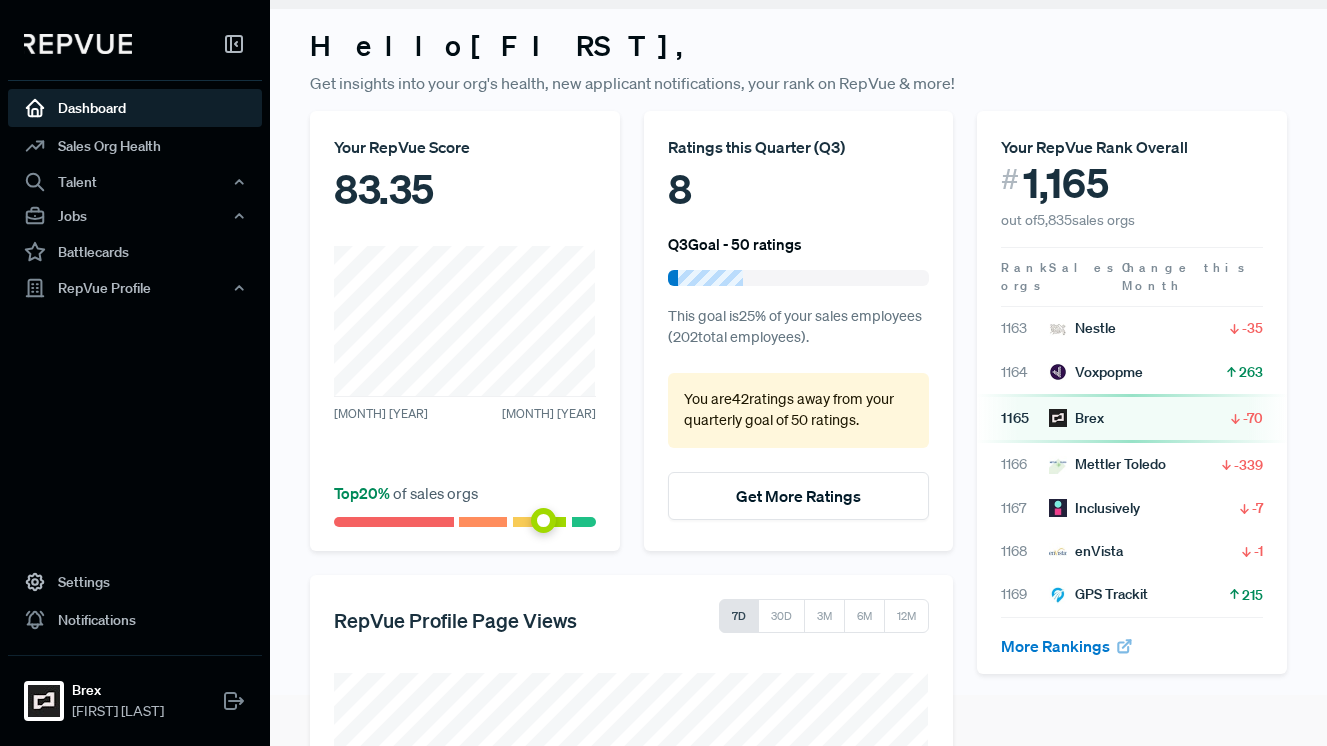 scroll, scrollTop: 54, scrollLeft: 0, axis: vertical 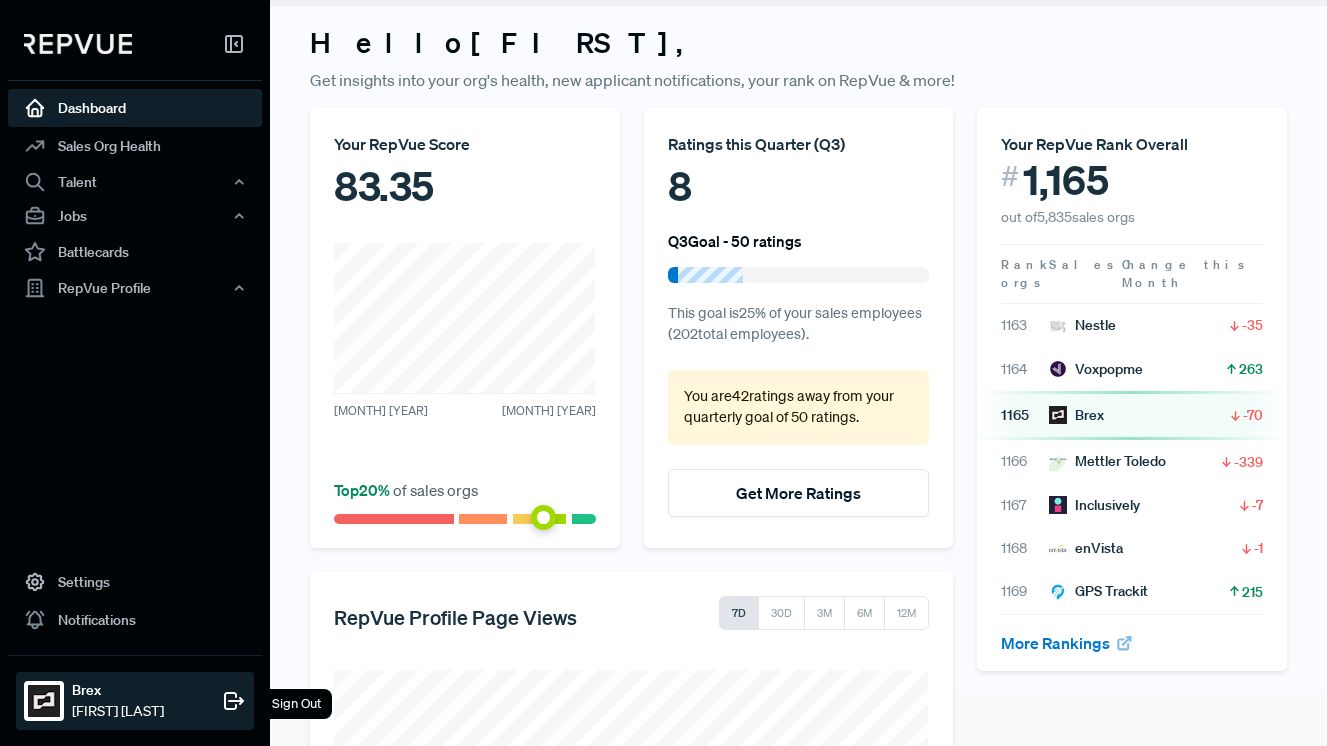 click on "Brex" at bounding box center (118, 690) 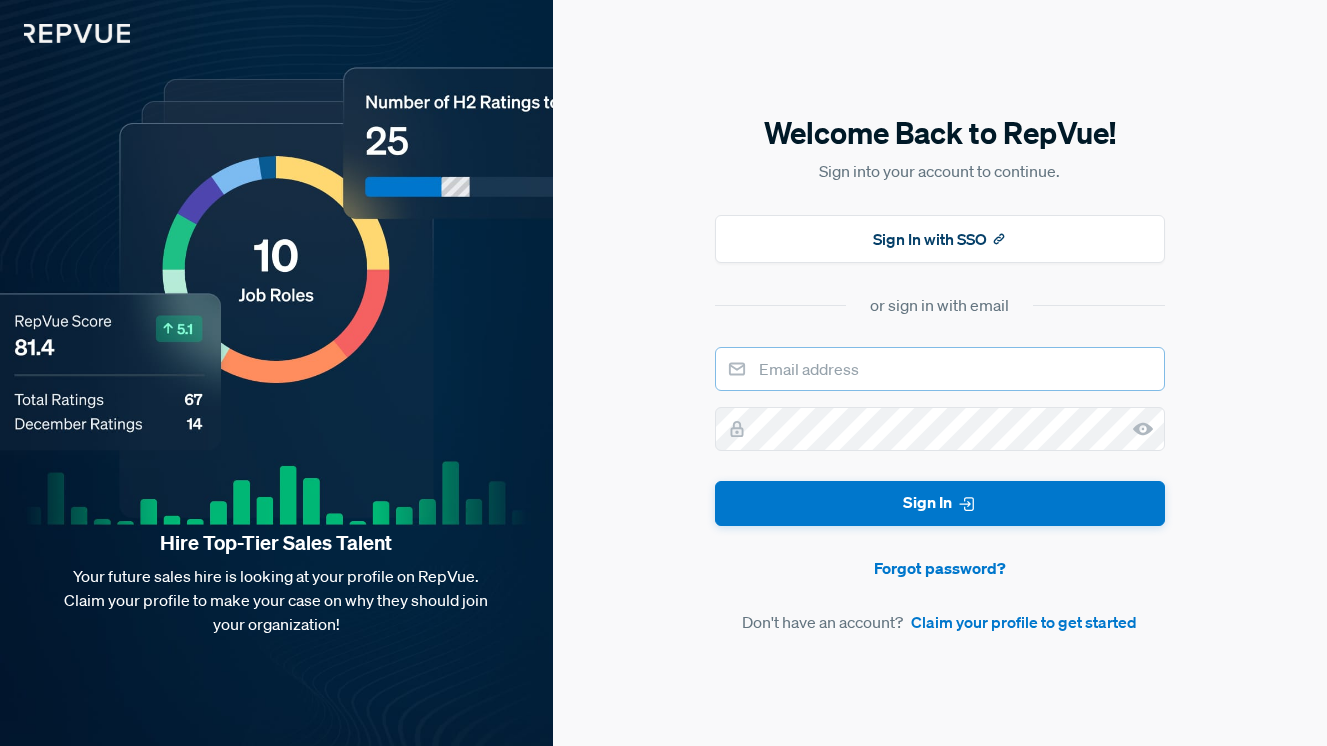 type on "Employer Brand@" 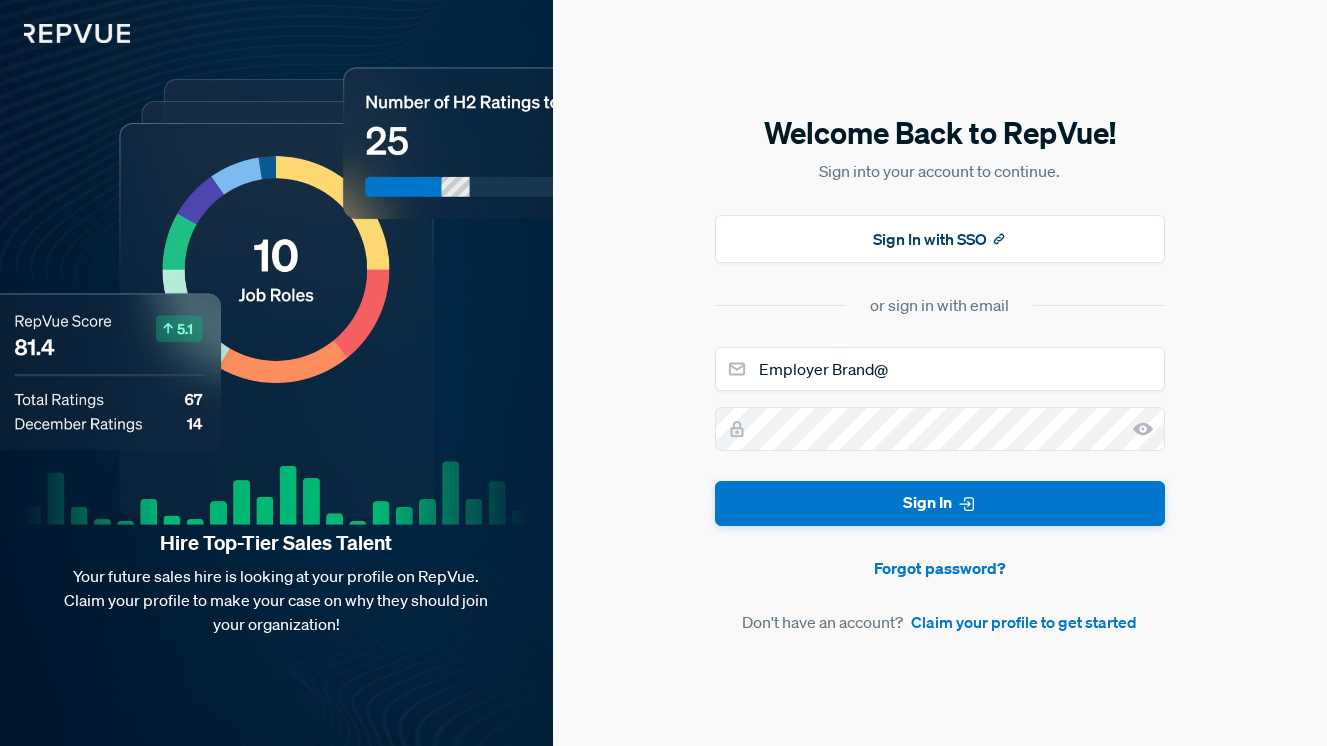 click 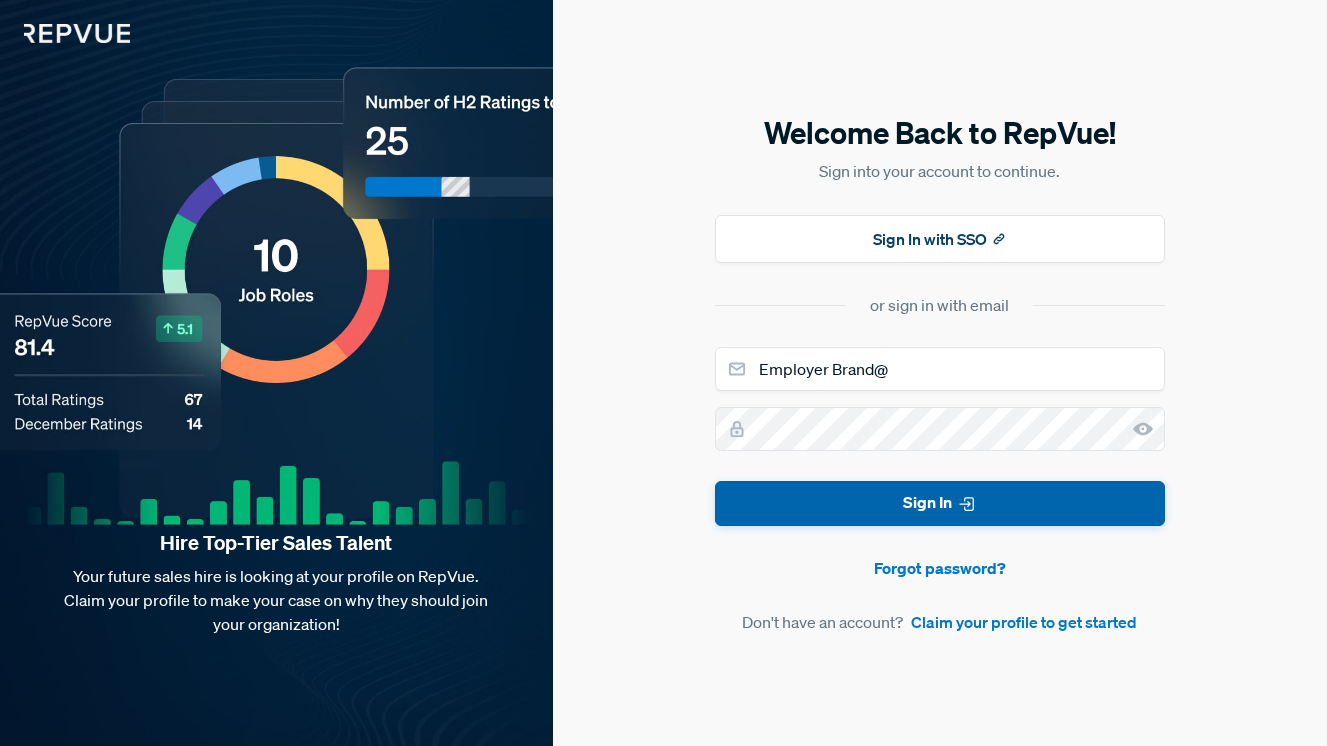 click on "Sign In" at bounding box center [940, 503] 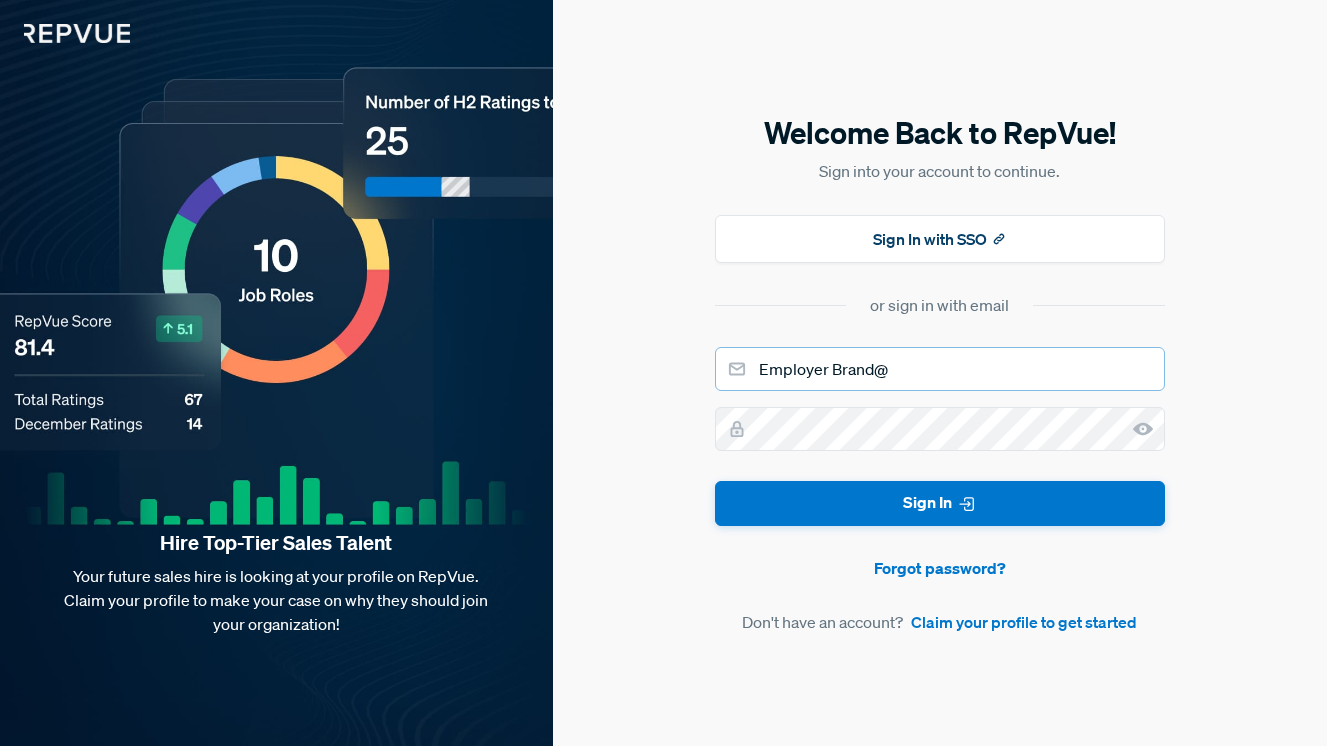 click on "Employer Brand@" at bounding box center (940, 369) 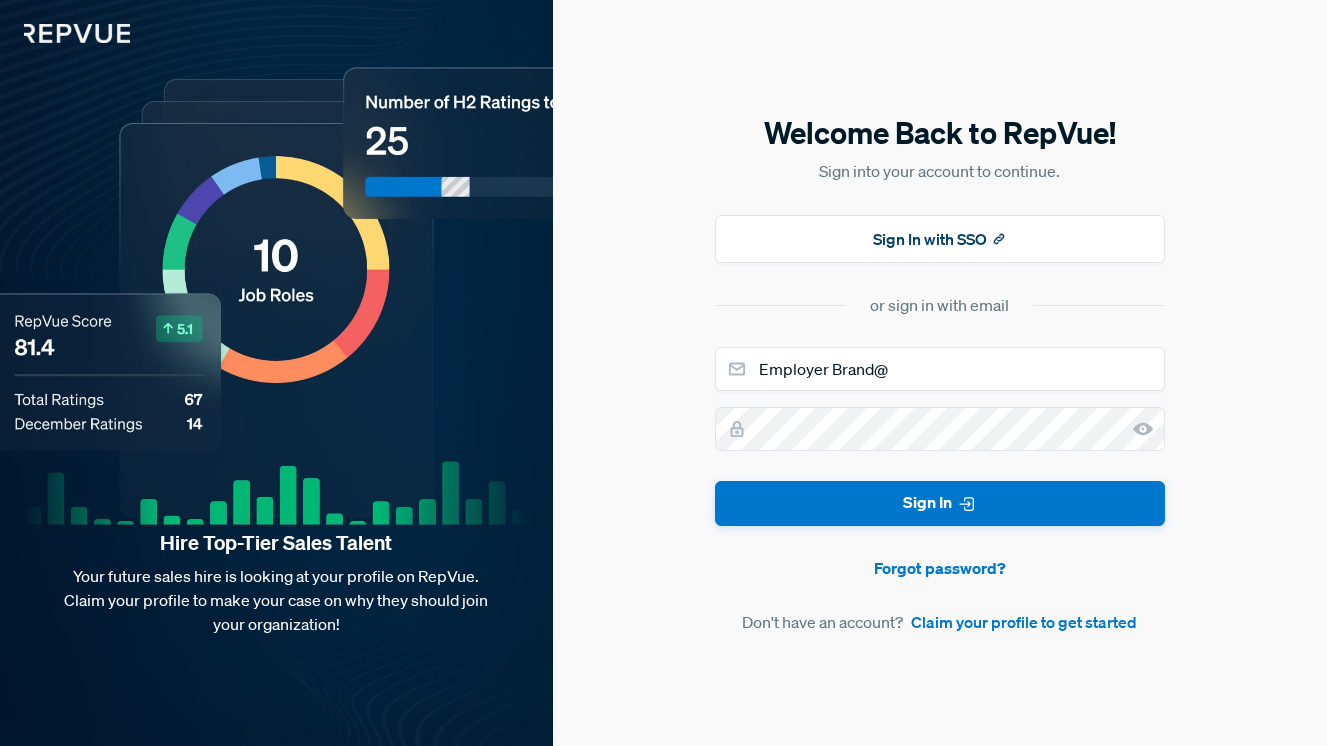 click on "Employer Brand@ Sign In Forgot password? Don't have an account? Claim your profile to get started" at bounding box center [940, 490] 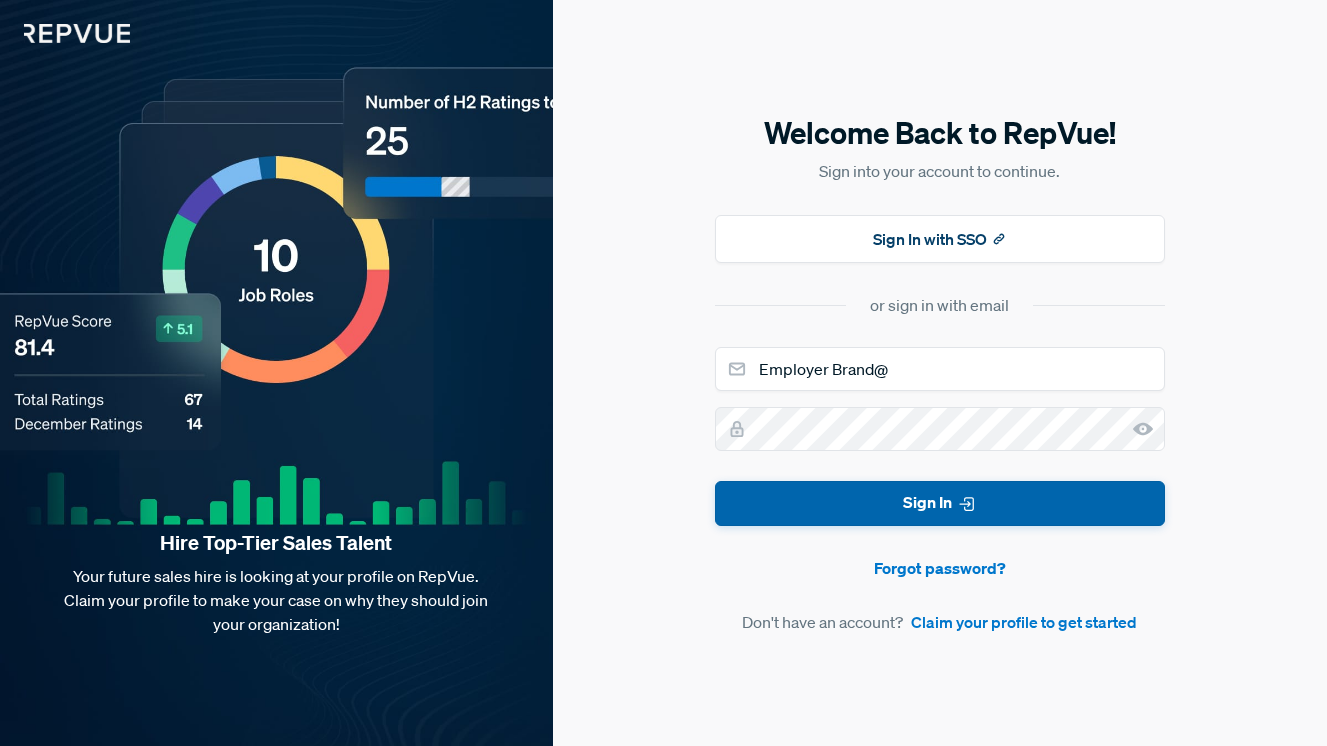 click 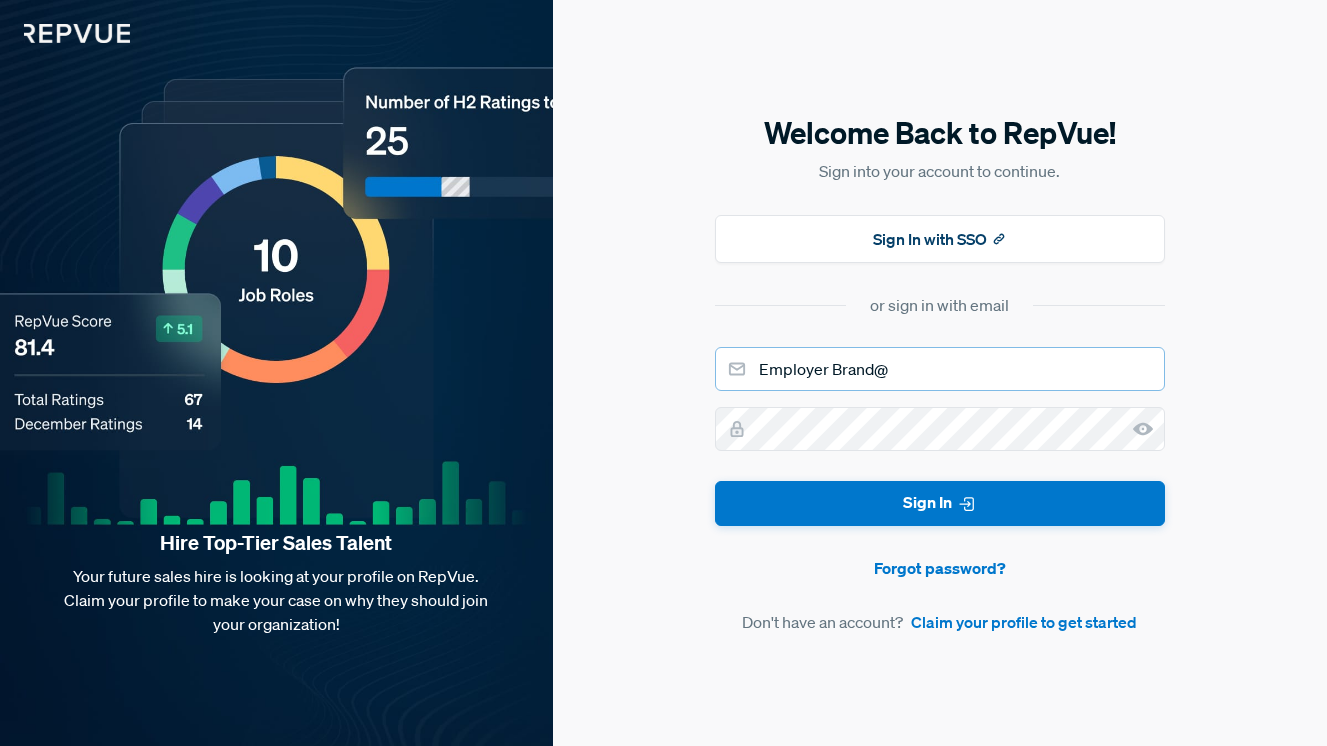 click on "Employer Brand@" at bounding box center (940, 369) 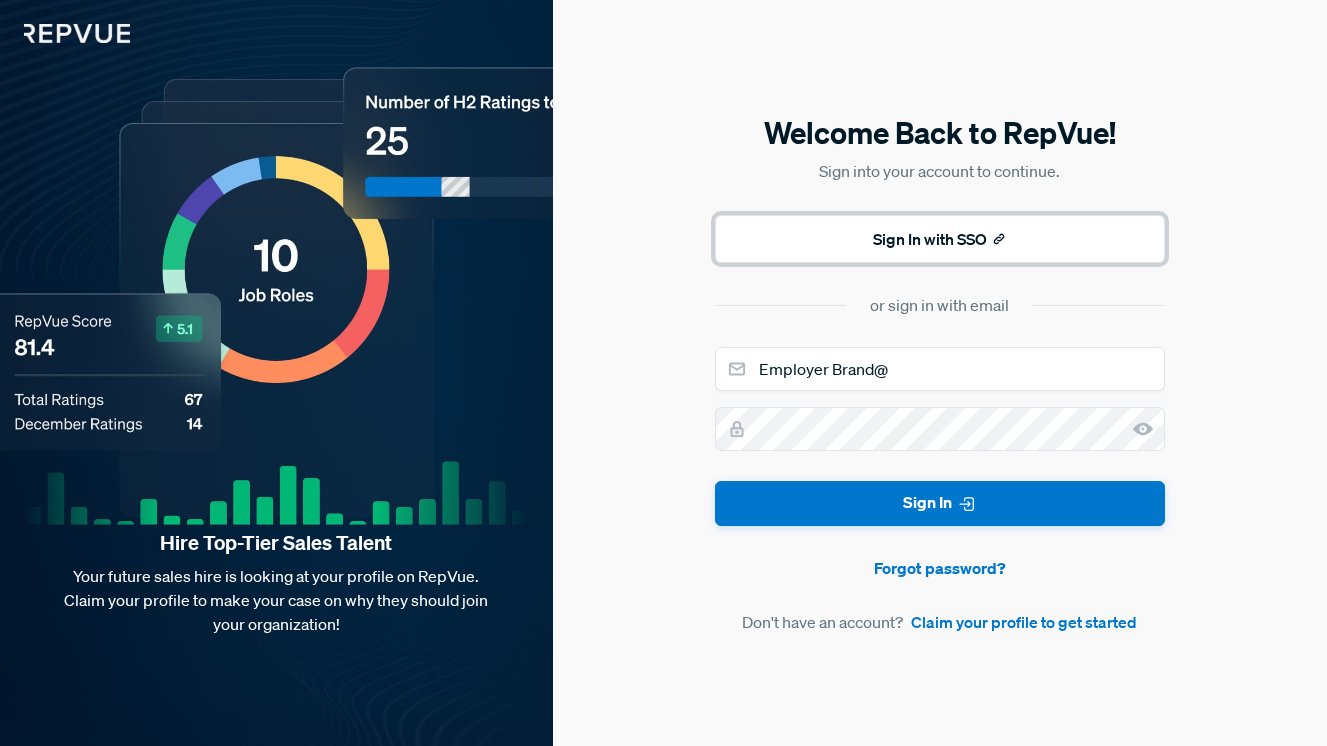 click on "Sign In with SSO" at bounding box center [940, 239] 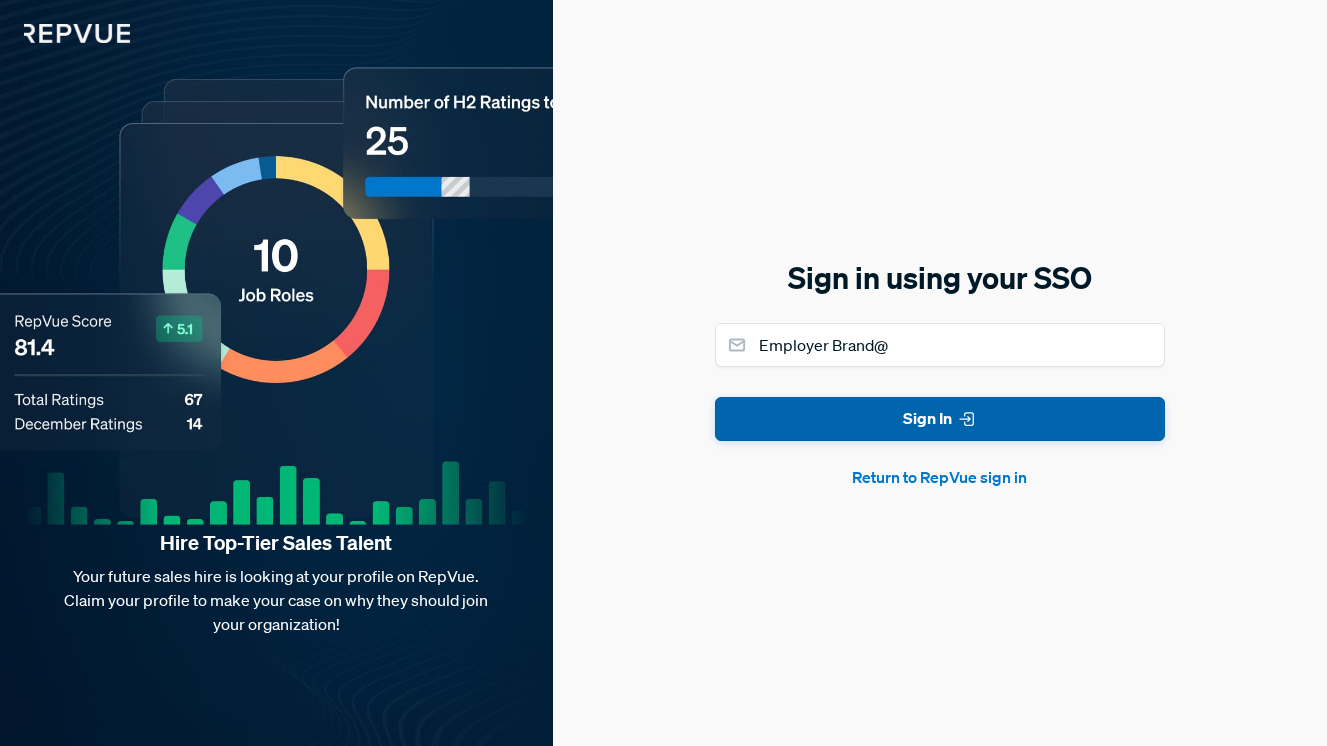 click on "Sign In" at bounding box center [940, 419] 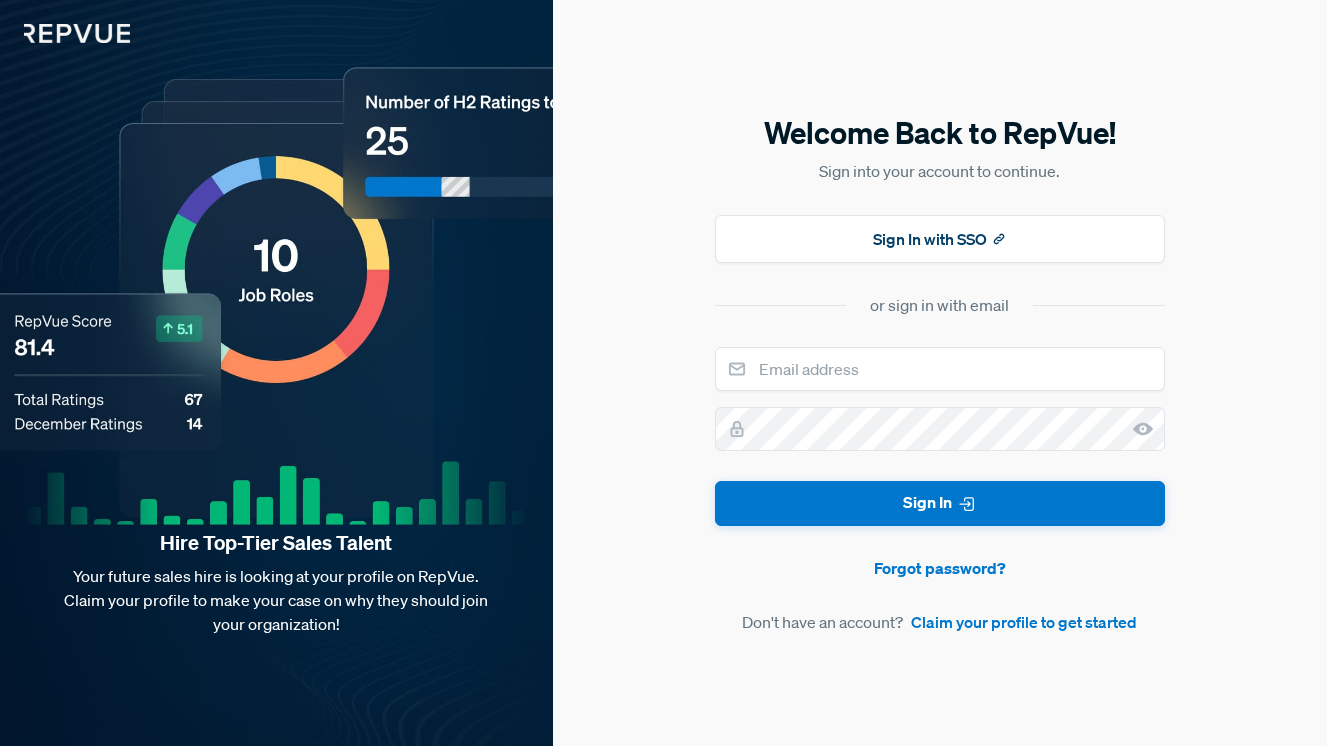 scroll, scrollTop: 0, scrollLeft: 0, axis: both 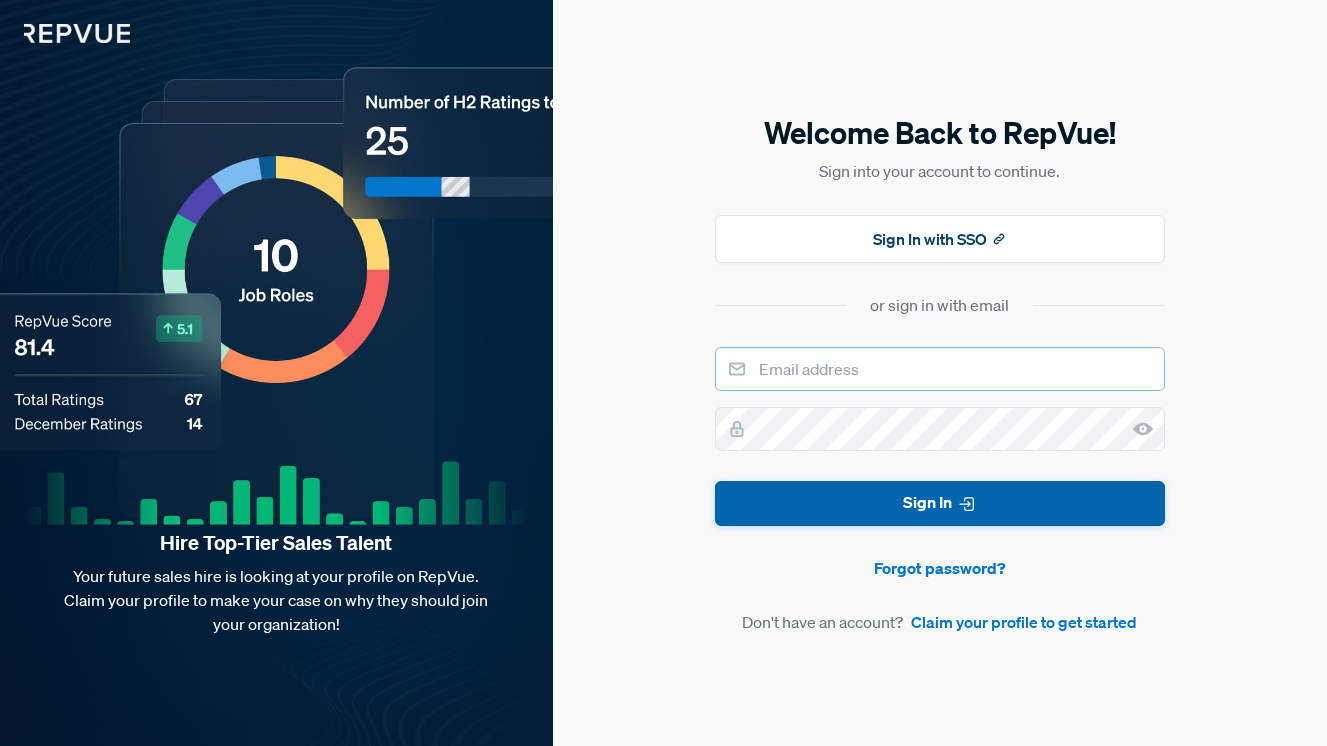 type on "Employer Brand@" 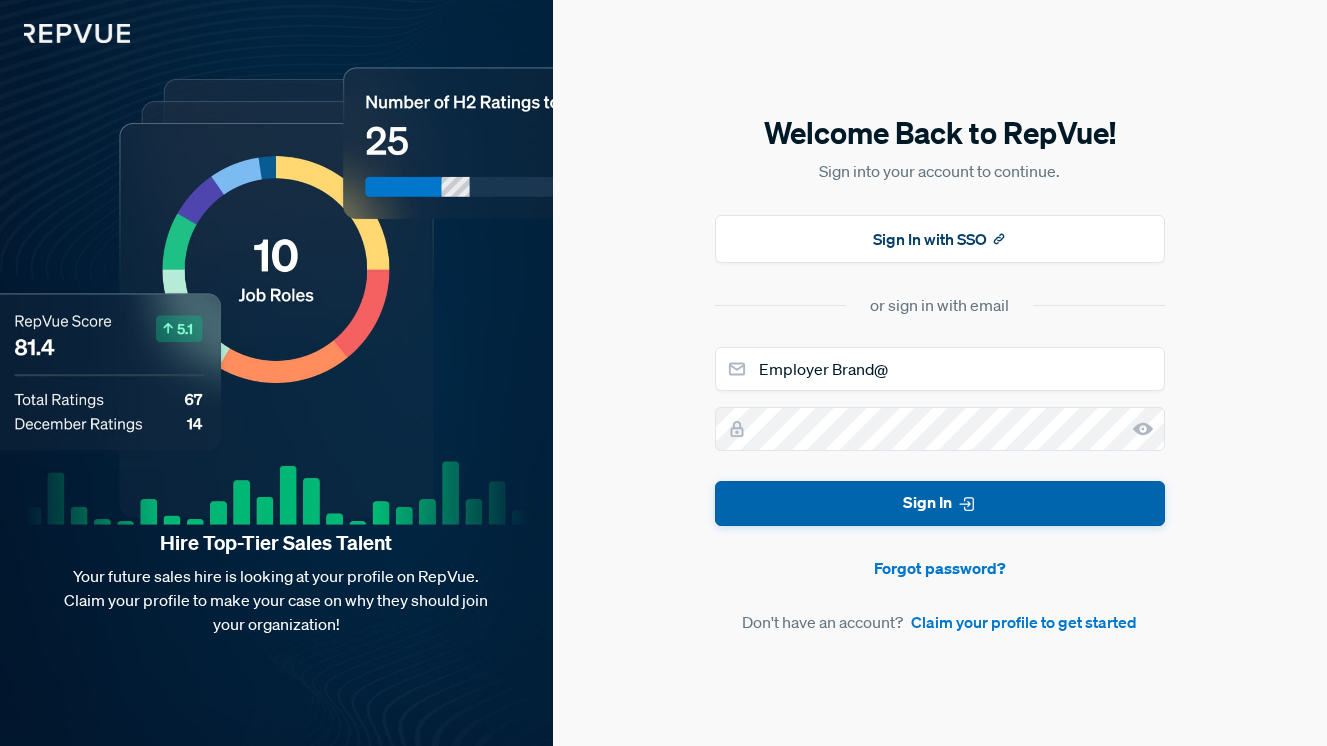 click on "Sign In" at bounding box center [940, 503] 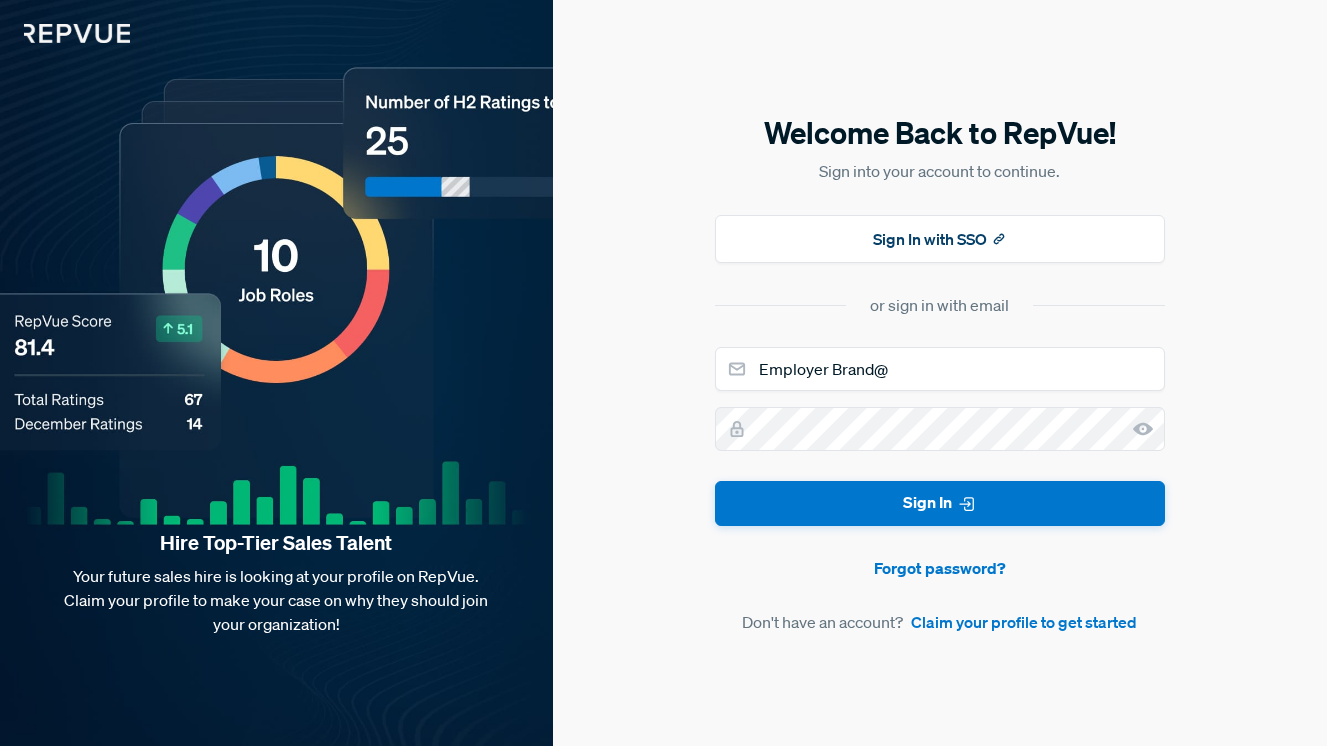 click on "Employer Brand@ Sign In Forgot password? Don't have an account? Claim your profile to get started" at bounding box center (940, 490) 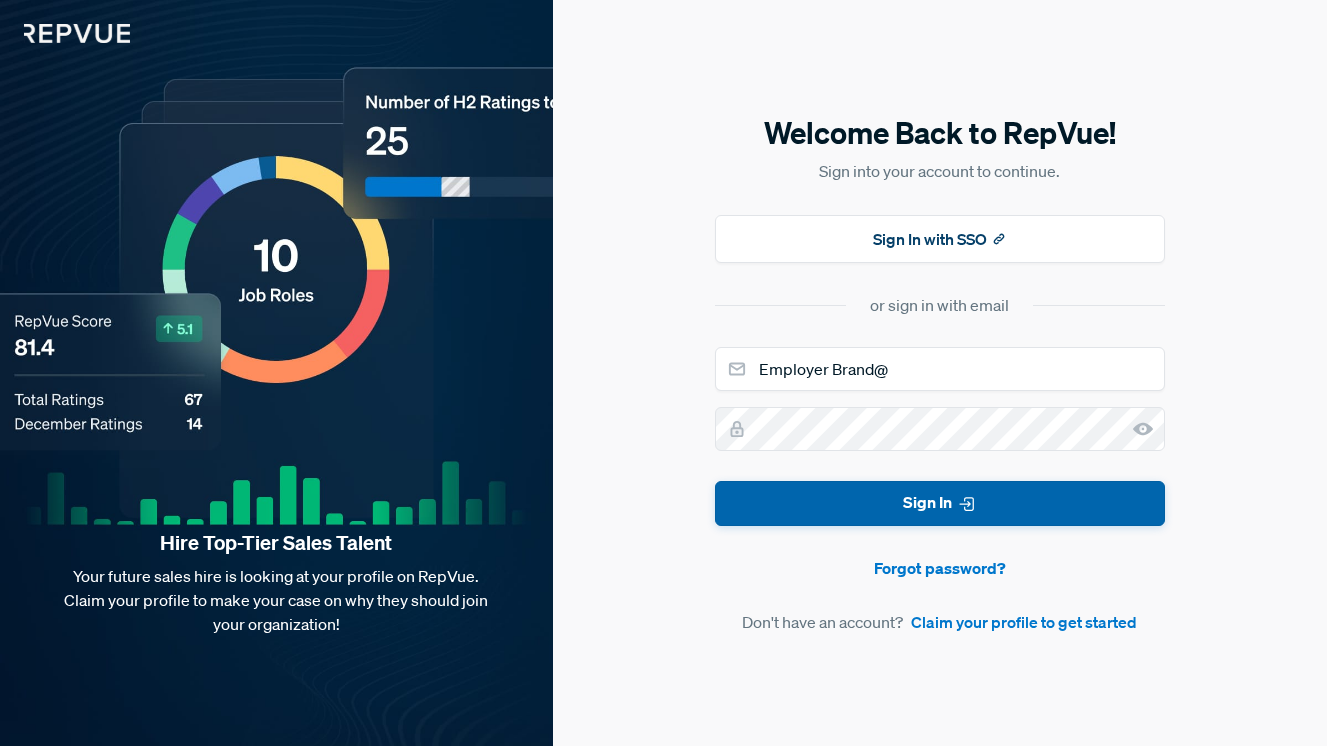 click on "Sign In" at bounding box center [940, 503] 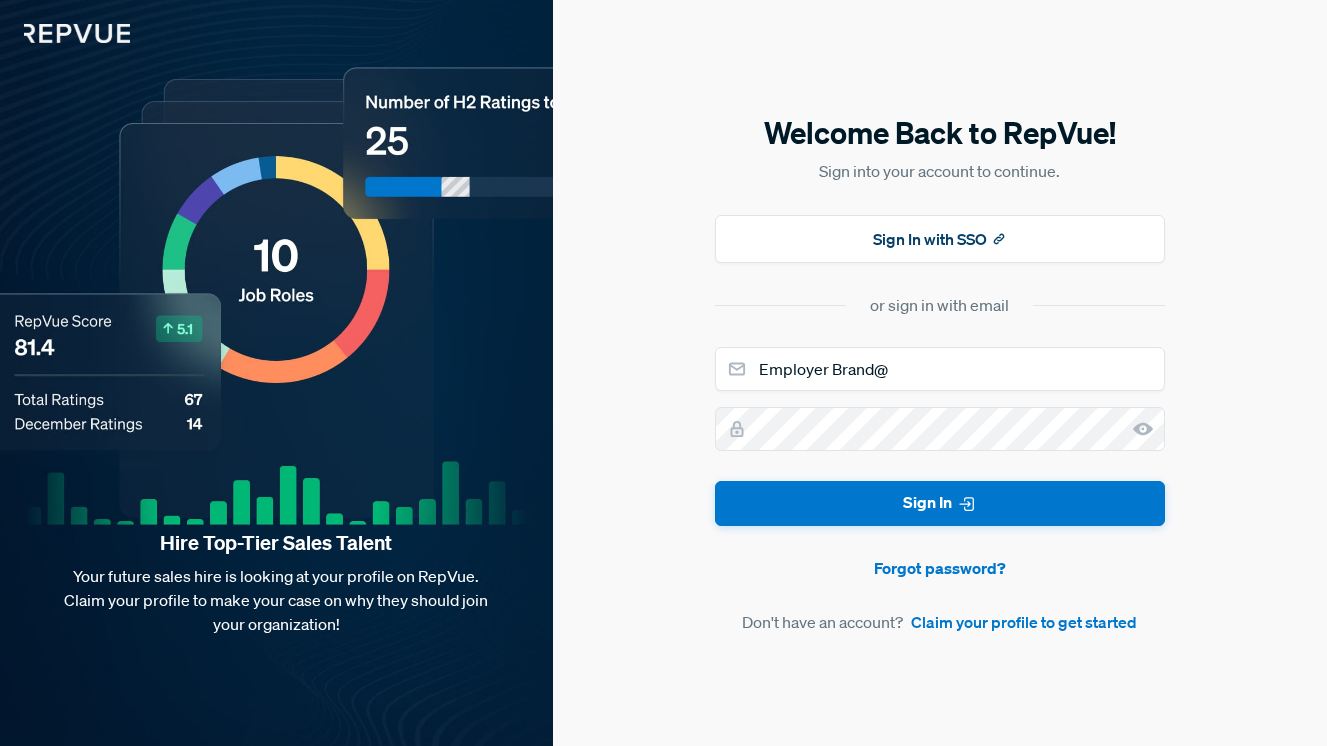 click on "Employer Brand@ Sign In Forgot password? Don't have an account? Claim your profile to get started" at bounding box center (940, 490) 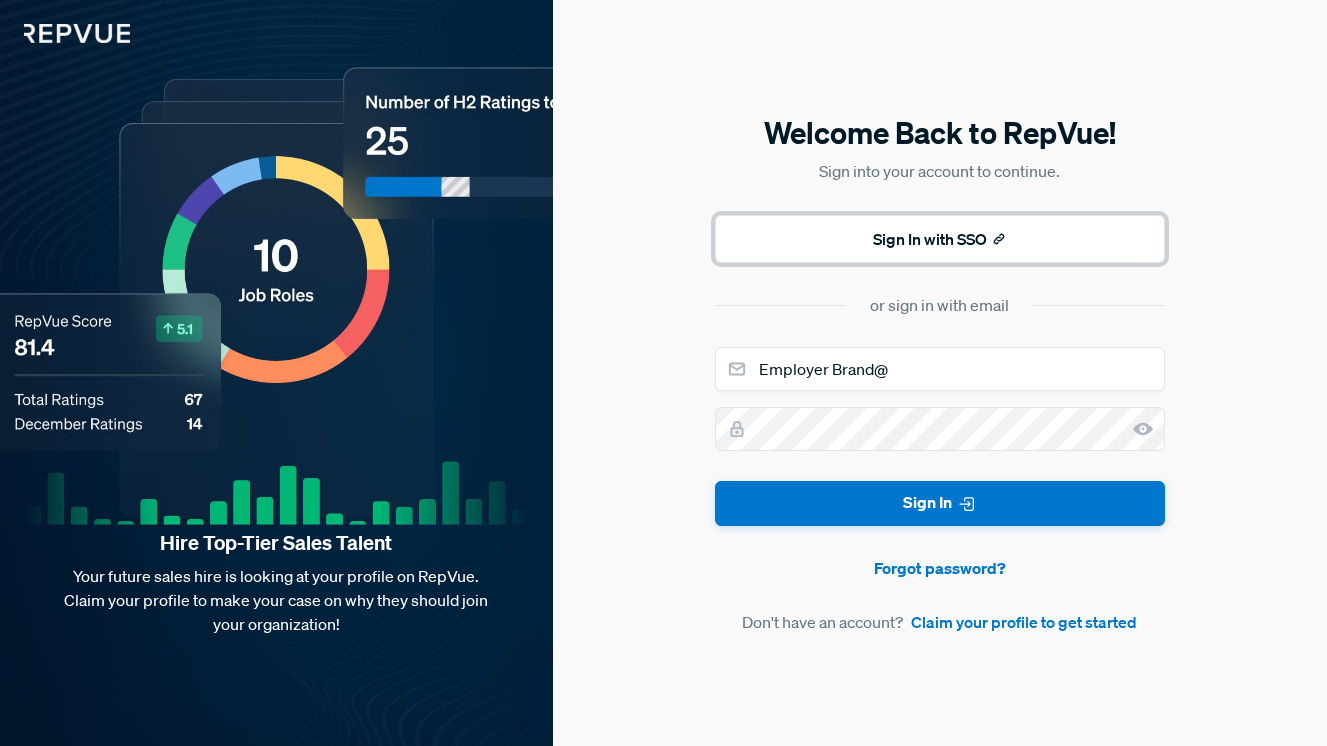 click on "Sign In with SSO" at bounding box center [940, 239] 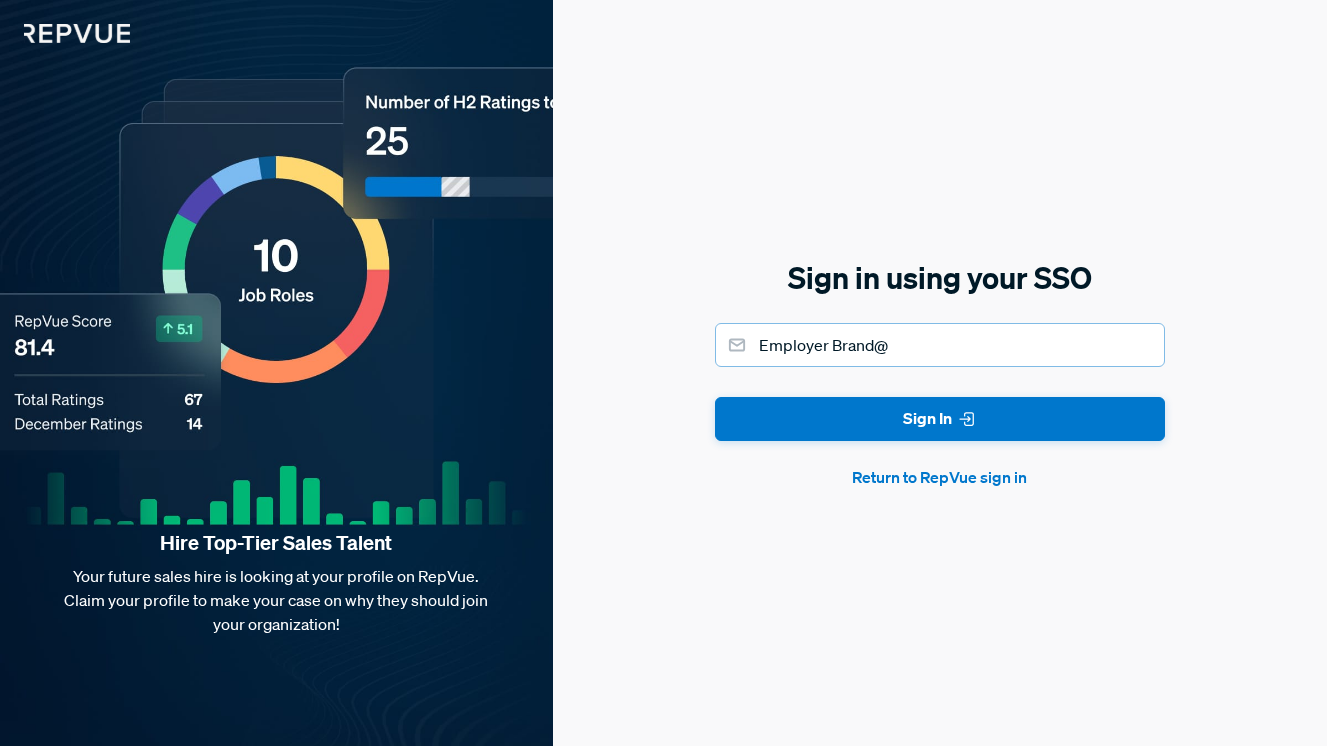click on "Employer Brand@" at bounding box center (940, 345) 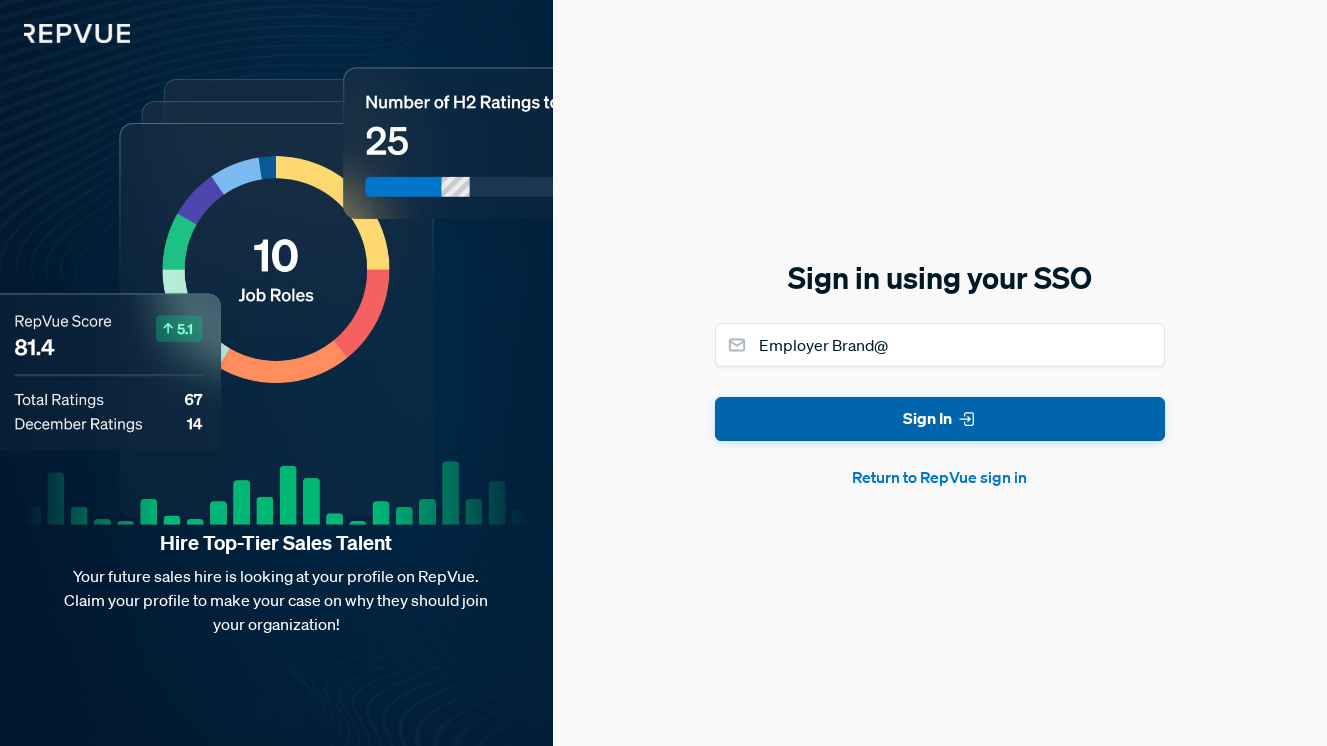 click on "Sign In" at bounding box center (940, 419) 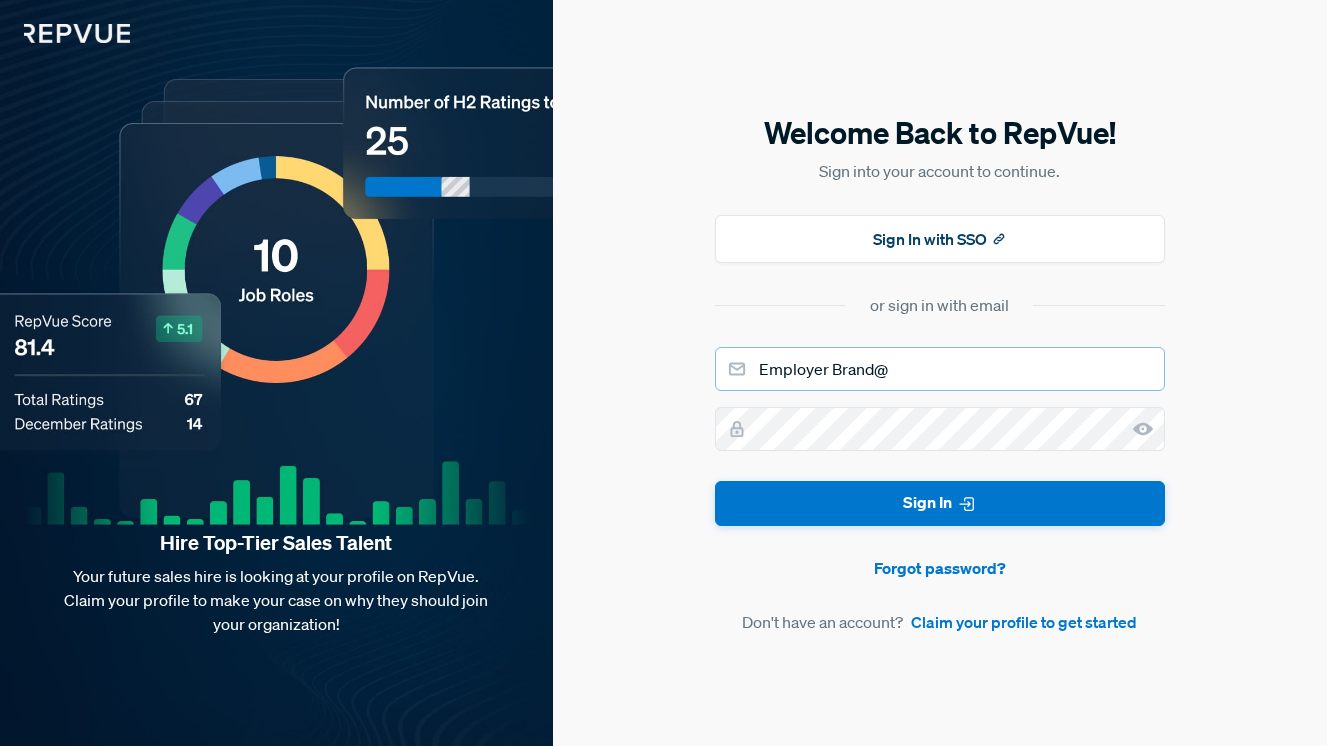 click on "Employer Brand@" at bounding box center (940, 369) 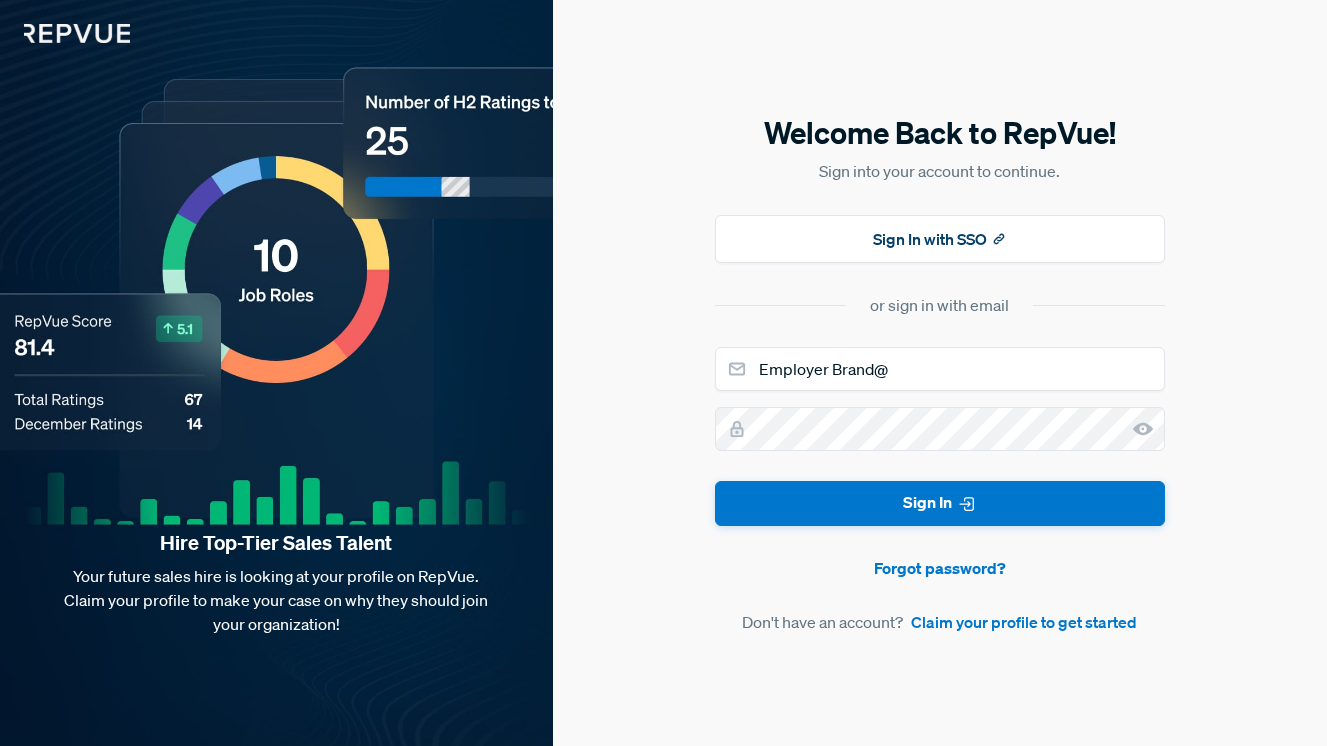 click 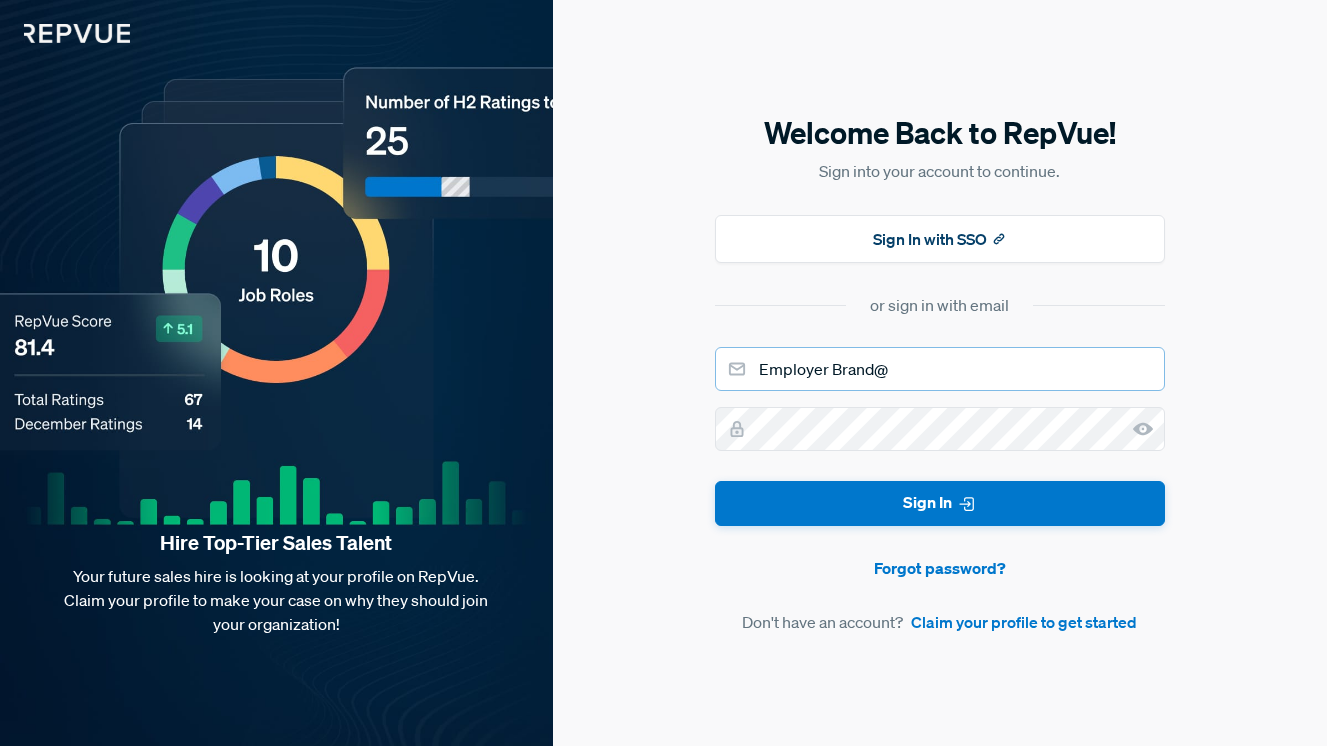 click on "Employer Brand@" at bounding box center (940, 369) 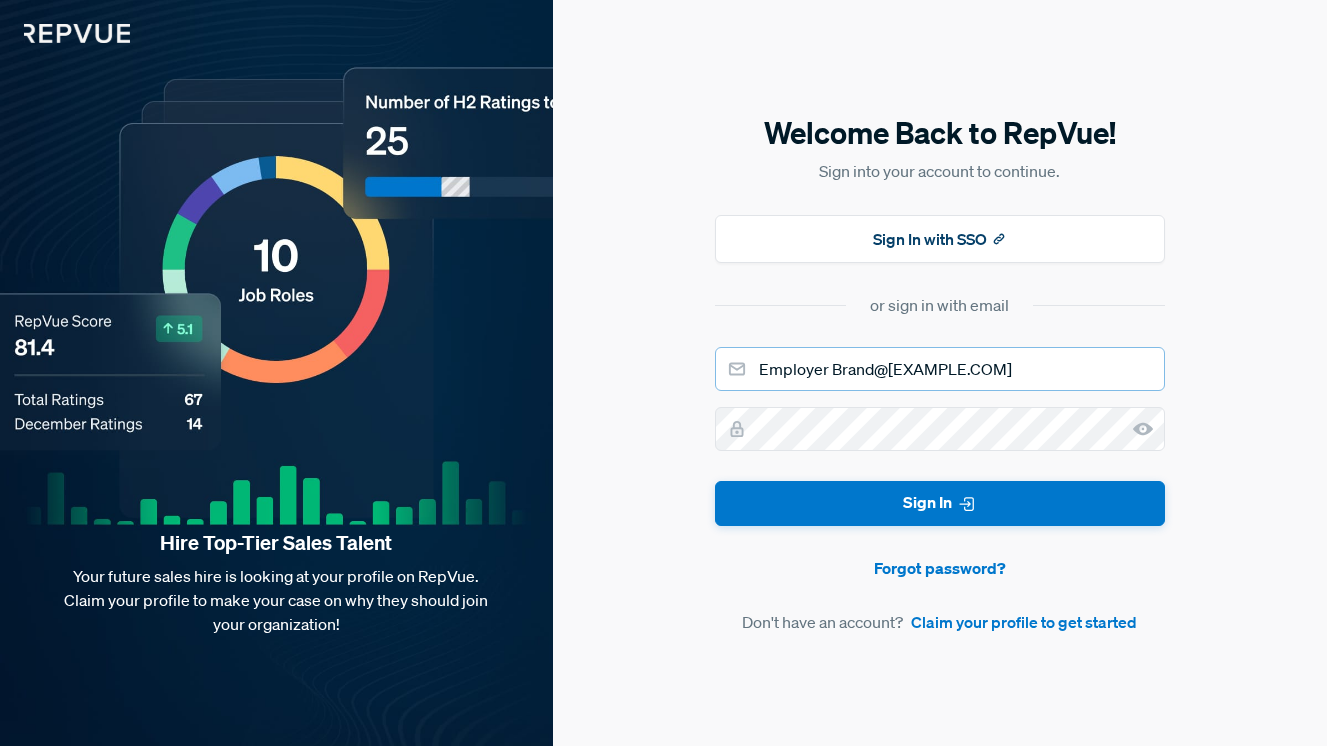 click on "Sign In" at bounding box center (940, 503) 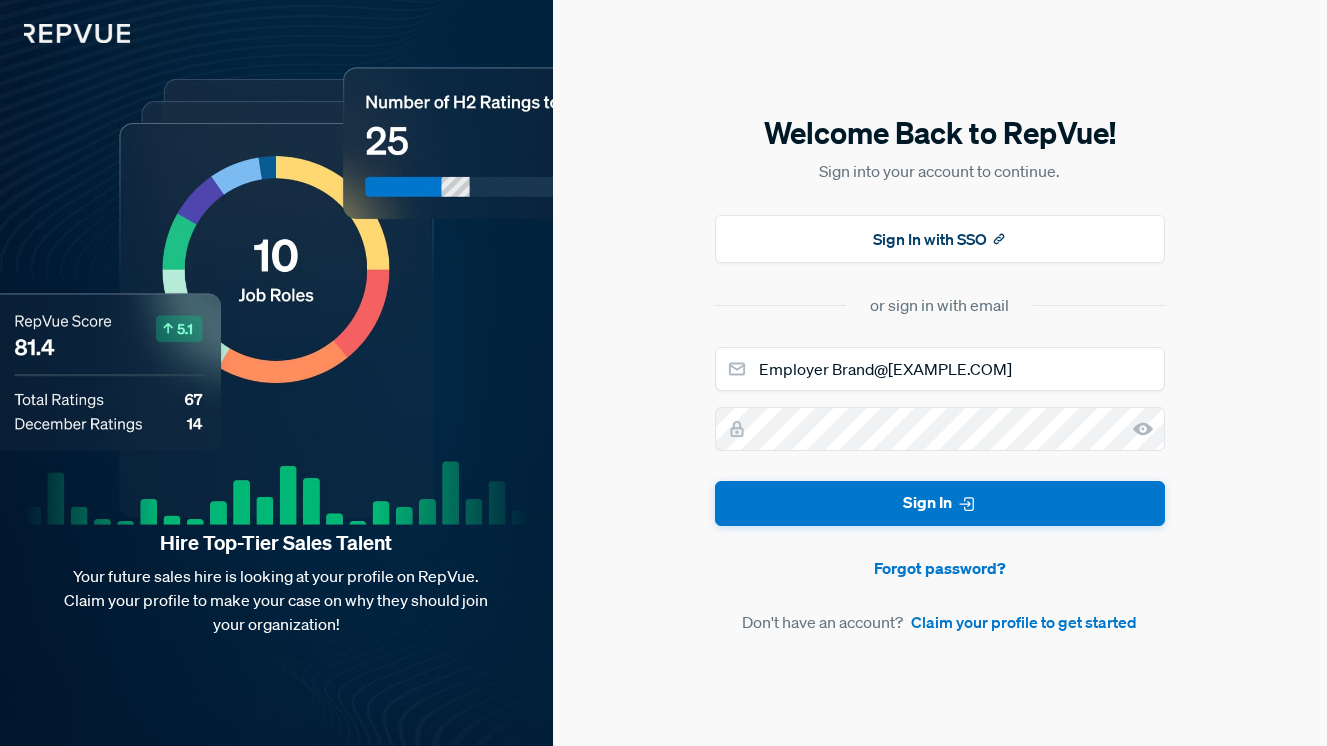 click on "Employer Brand@[EXAMPLE.COM]" at bounding box center (940, 490) 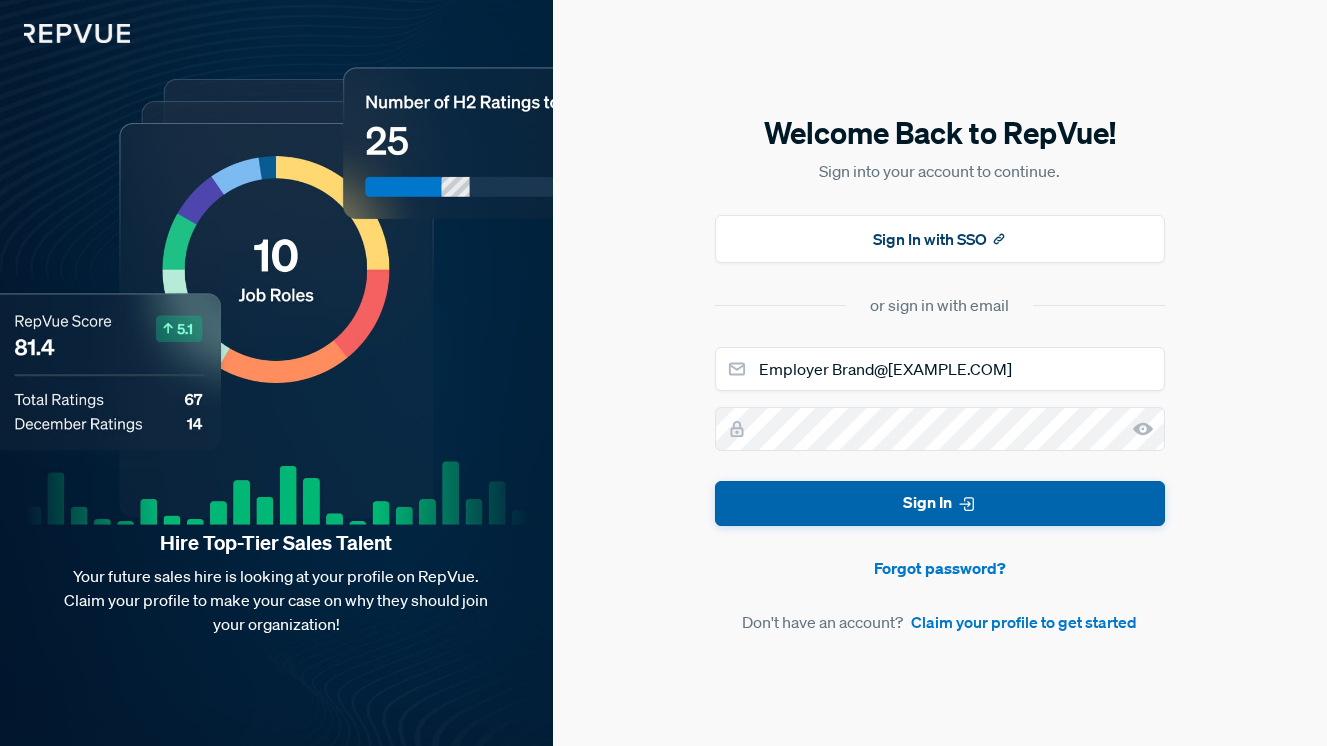 click on "Sign In" at bounding box center [940, 503] 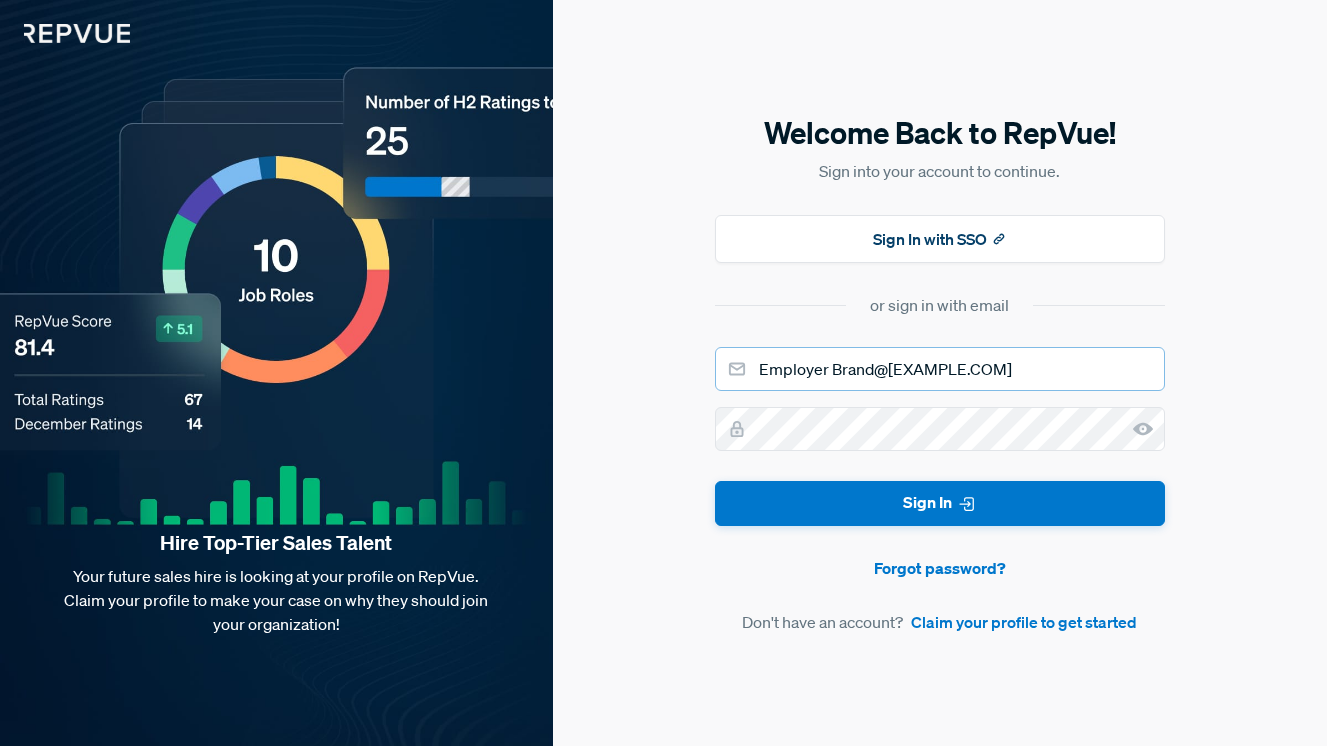 drag, startPoint x: 989, startPoint y: 374, endPoint x: 919, endPoint y: 373, distance: 70.00714 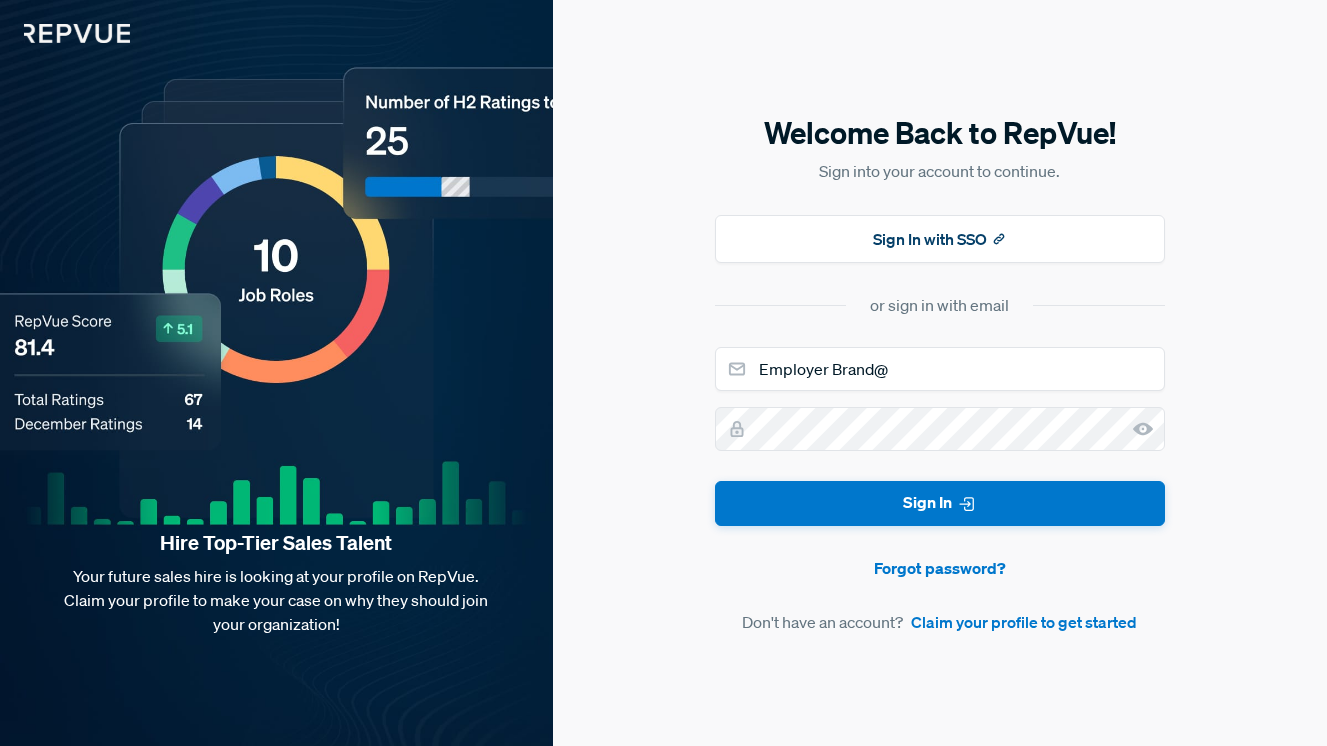 click on "or sign in with email" at bounding box center [940, 305] 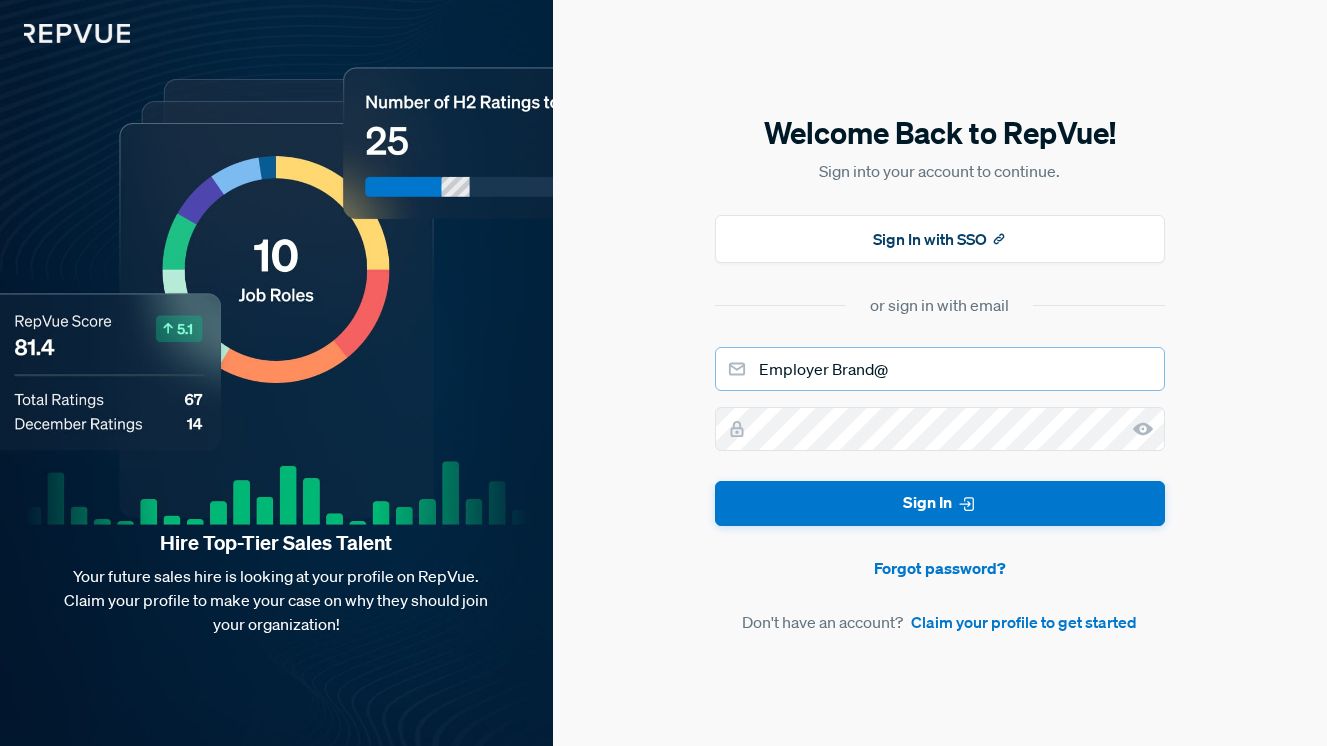 drag, startPoint x: 874, startPoint y: 368, endPoint x: 638, endPoint y: 368, distance: 236 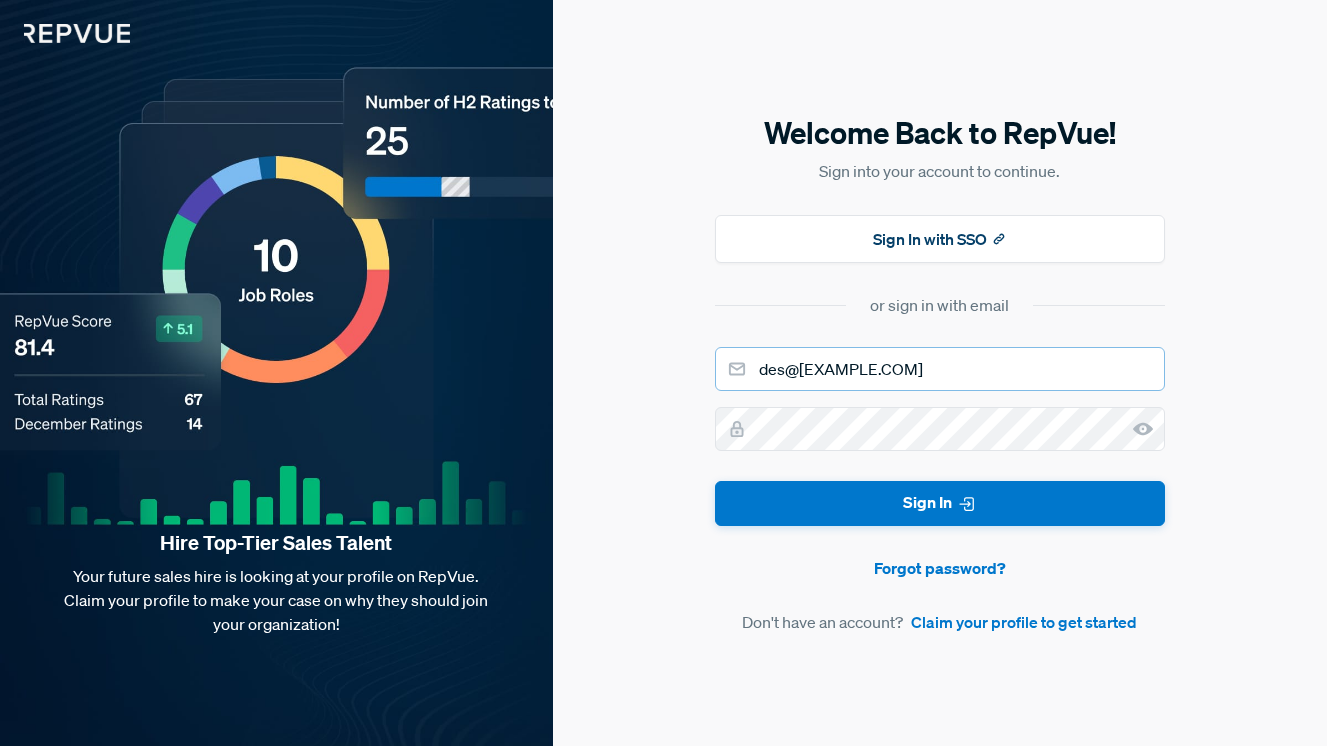 click on "des@[EXAMPLE.COM]" at bounding box center [940, 369] 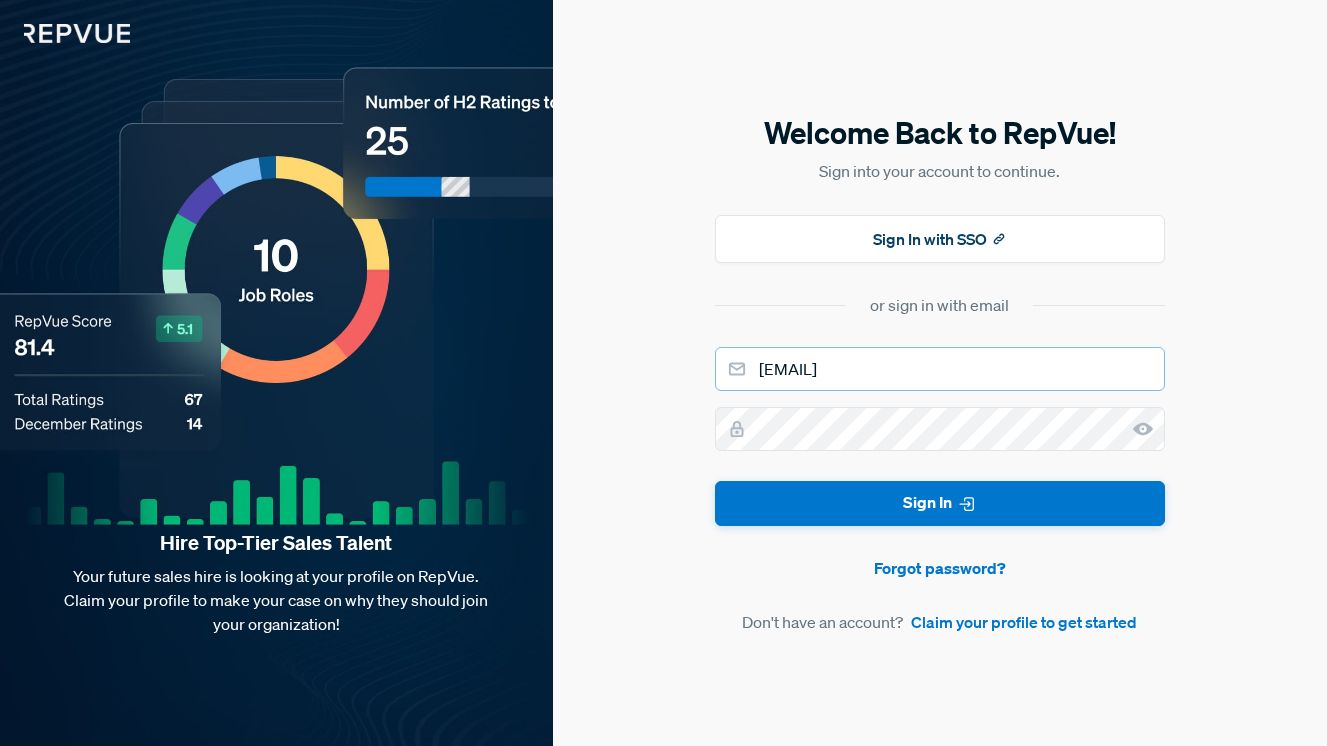 click on "[EMAIL]" at bounding box center (940, 369) 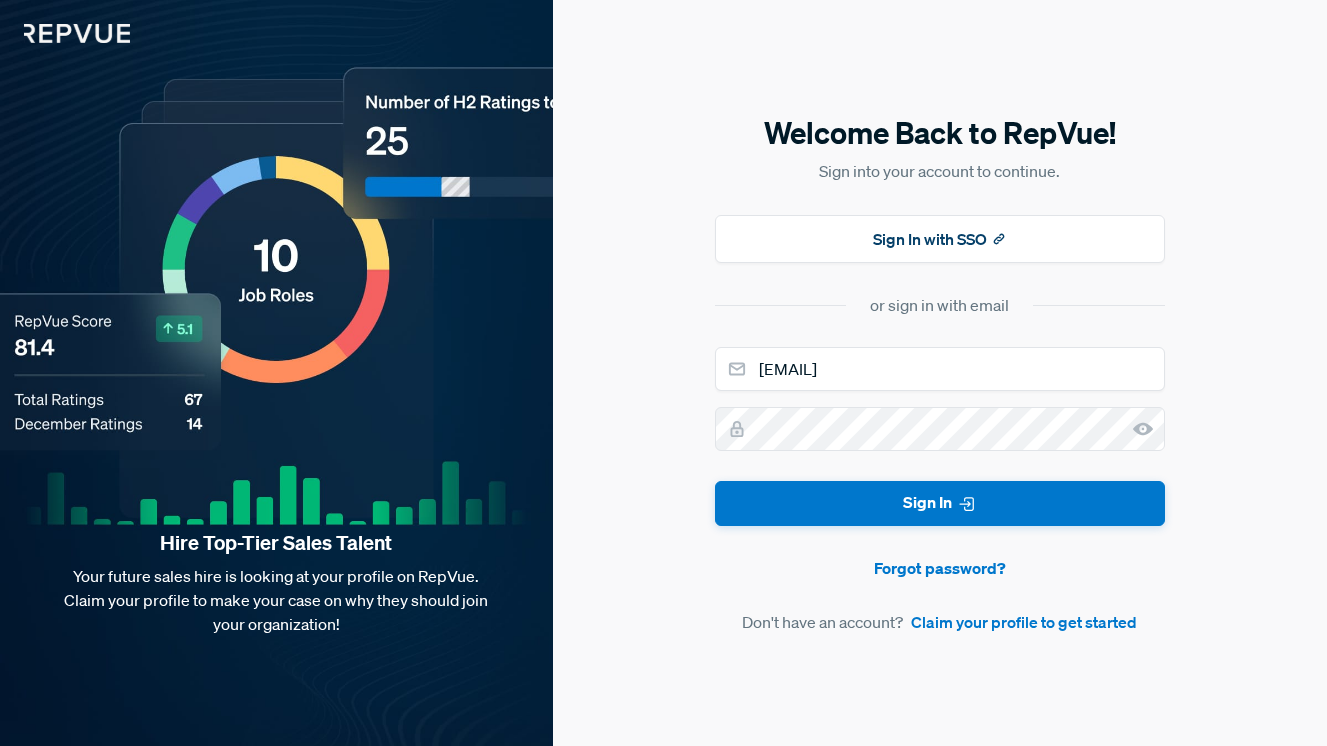 click on "desiree_caballero@[EXAMPLE.COM]" at bounding box center (940, 373) 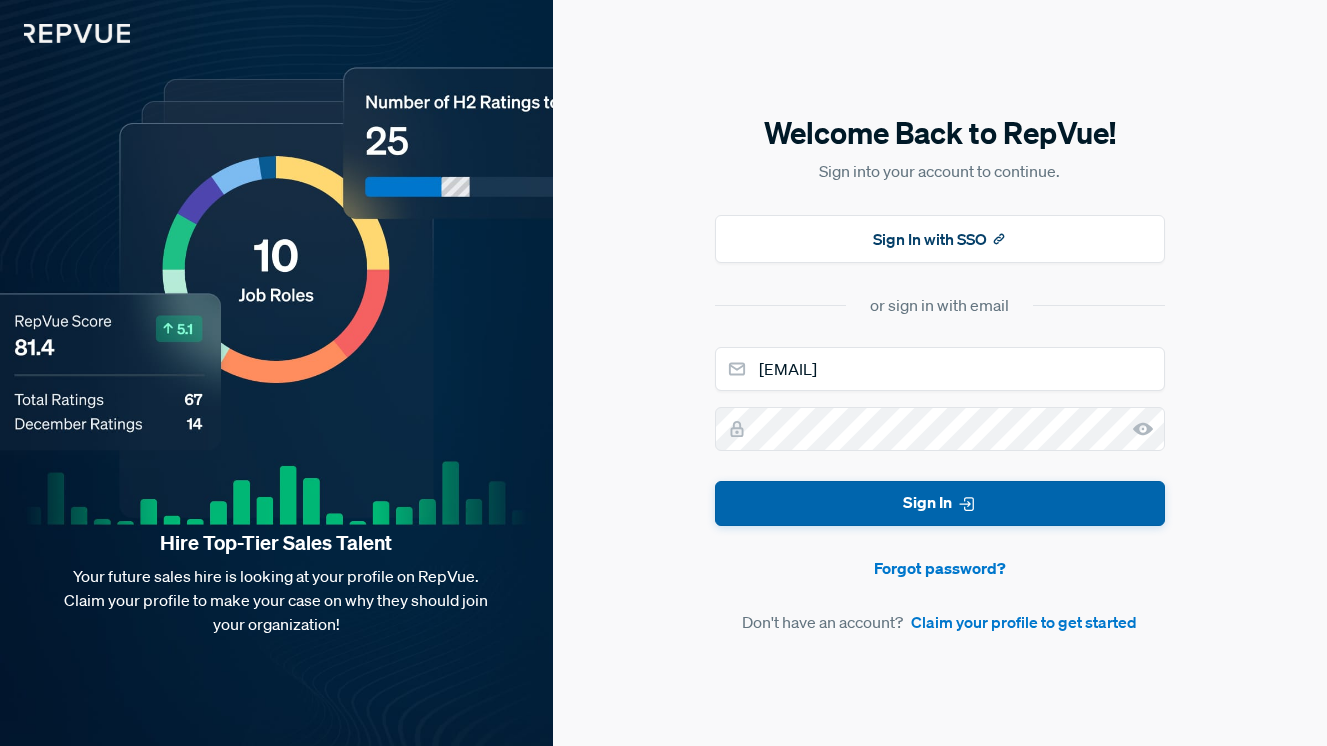 click on "Sign In" at bounding box center [940, 503] 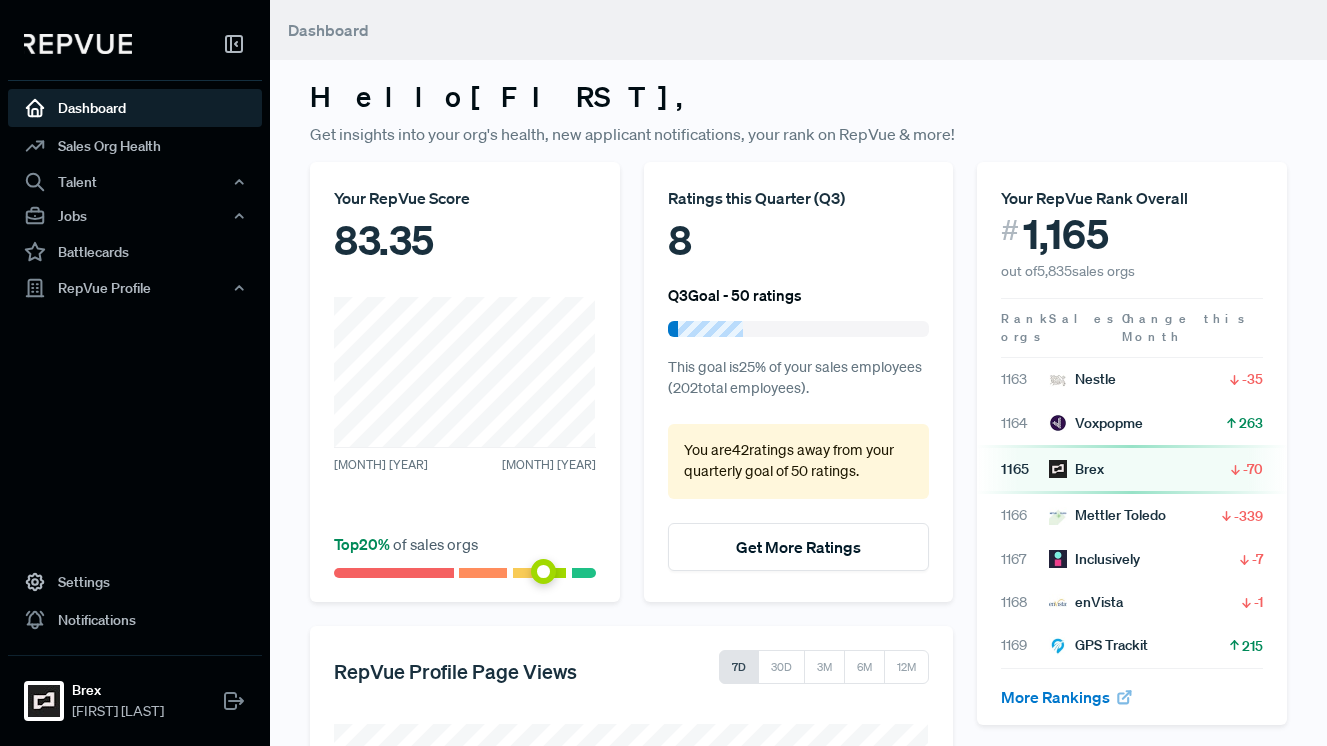 click on "Dashboard" at bounding box center [135, 108] 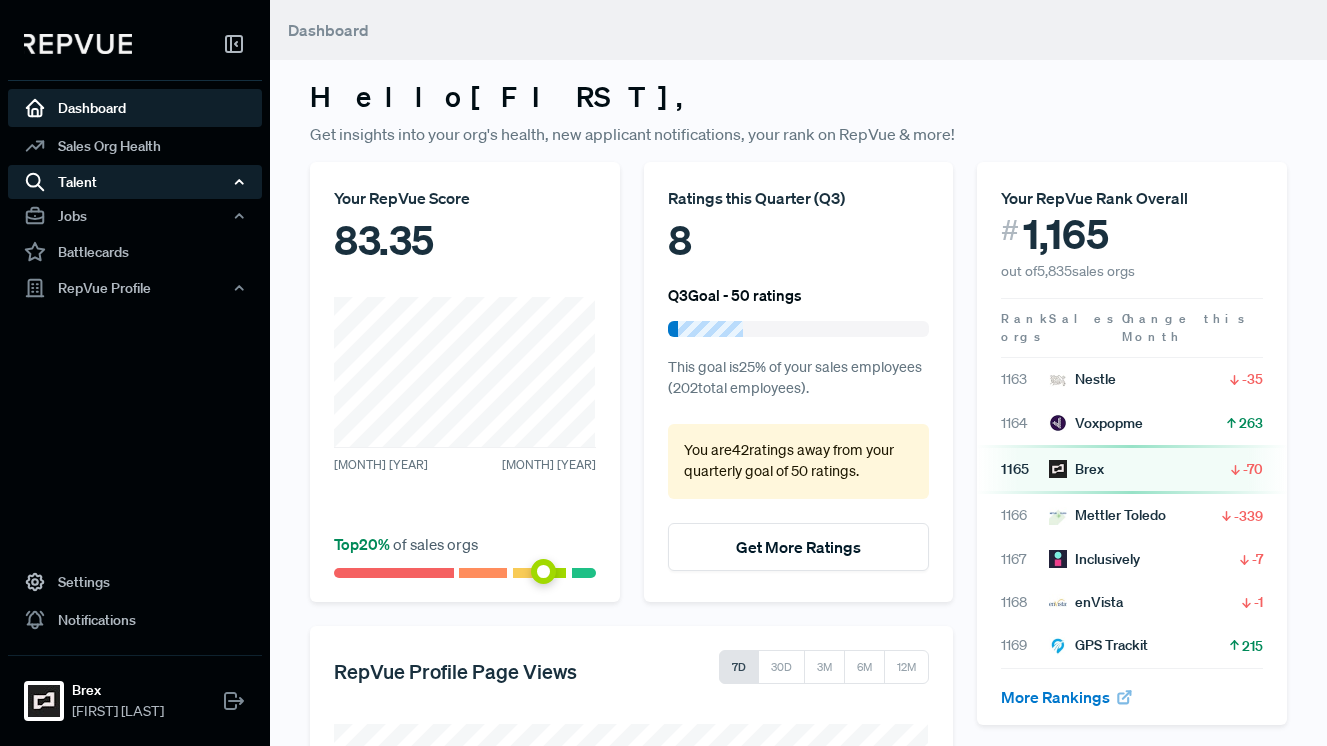 click on "Talent" at bounding box center [135, 182] 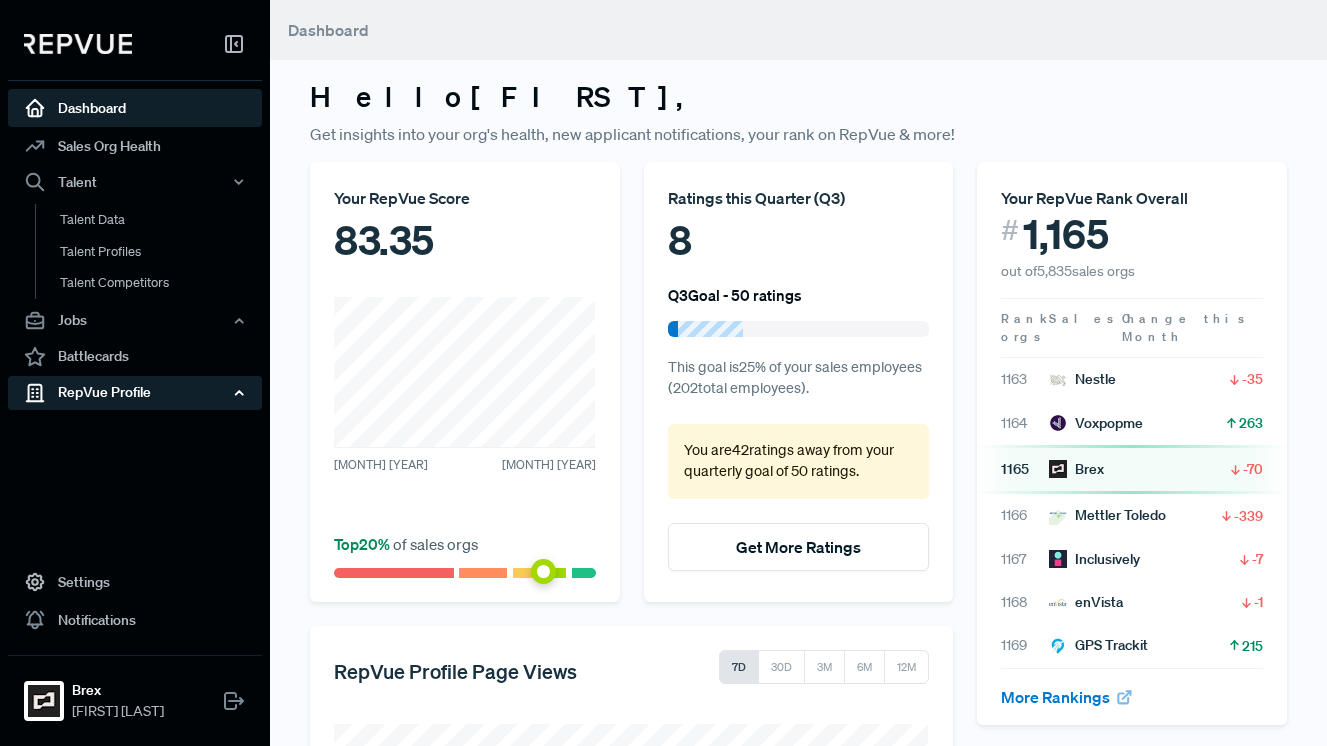 click on "RepVue Profile" at bounding box center (135, 393) 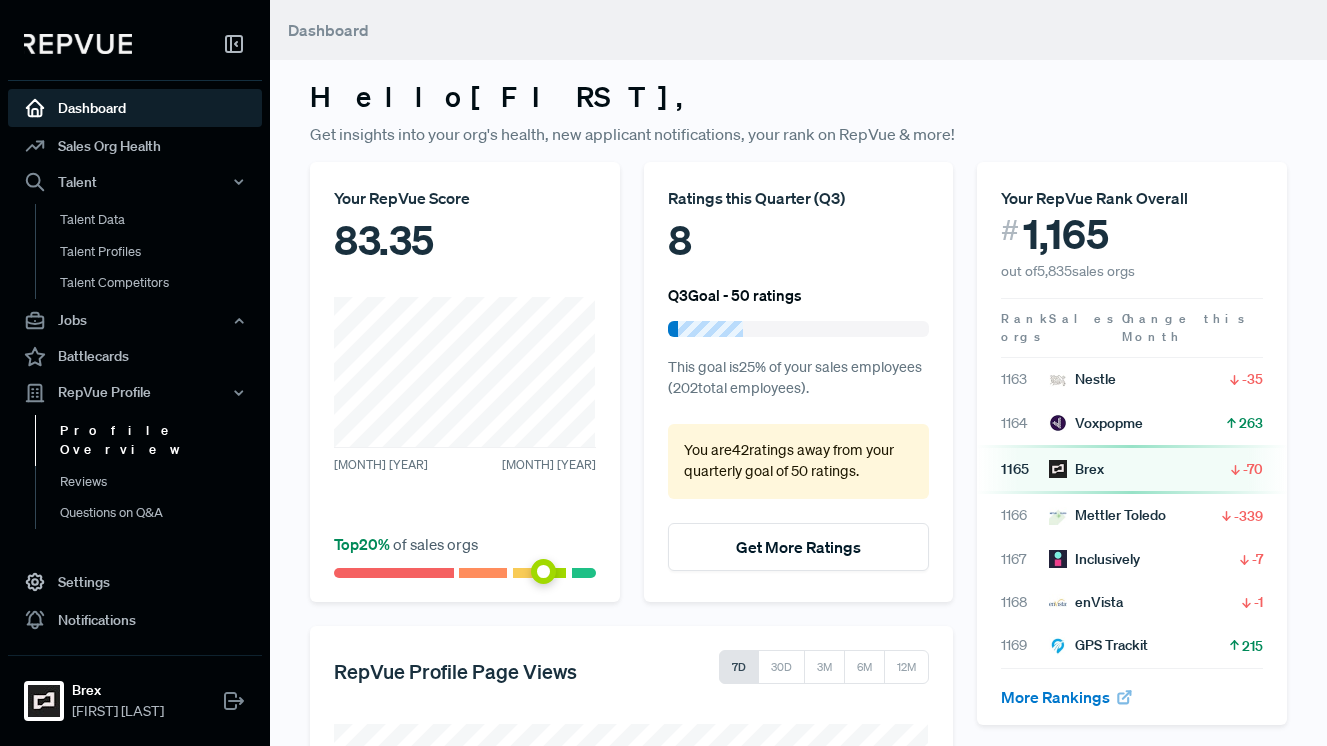 click on "Profile Overview" at bounding box center (162, 440) 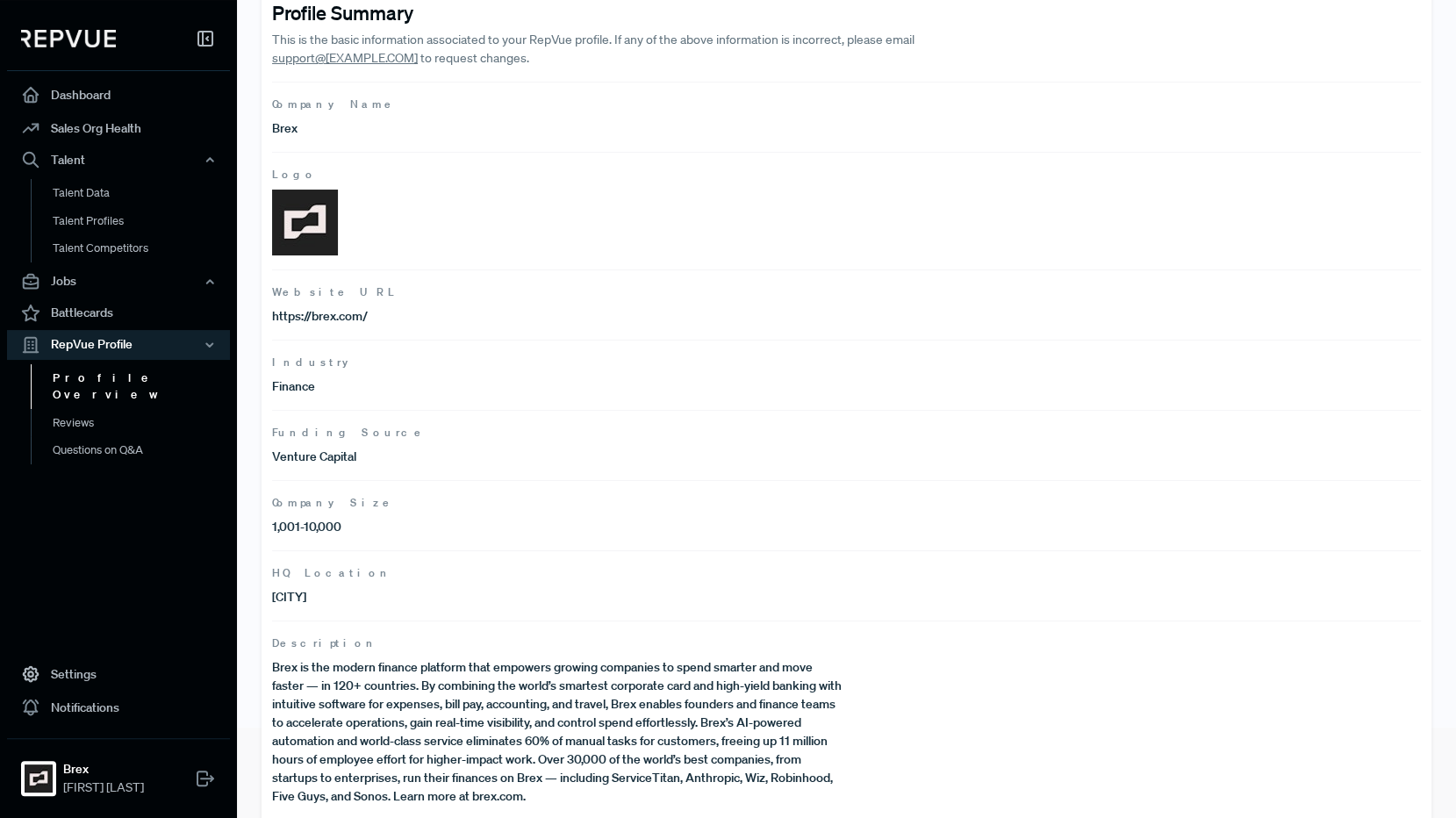 scroll, scrollTop: 84, scrollLeft: 0, axis: vertical 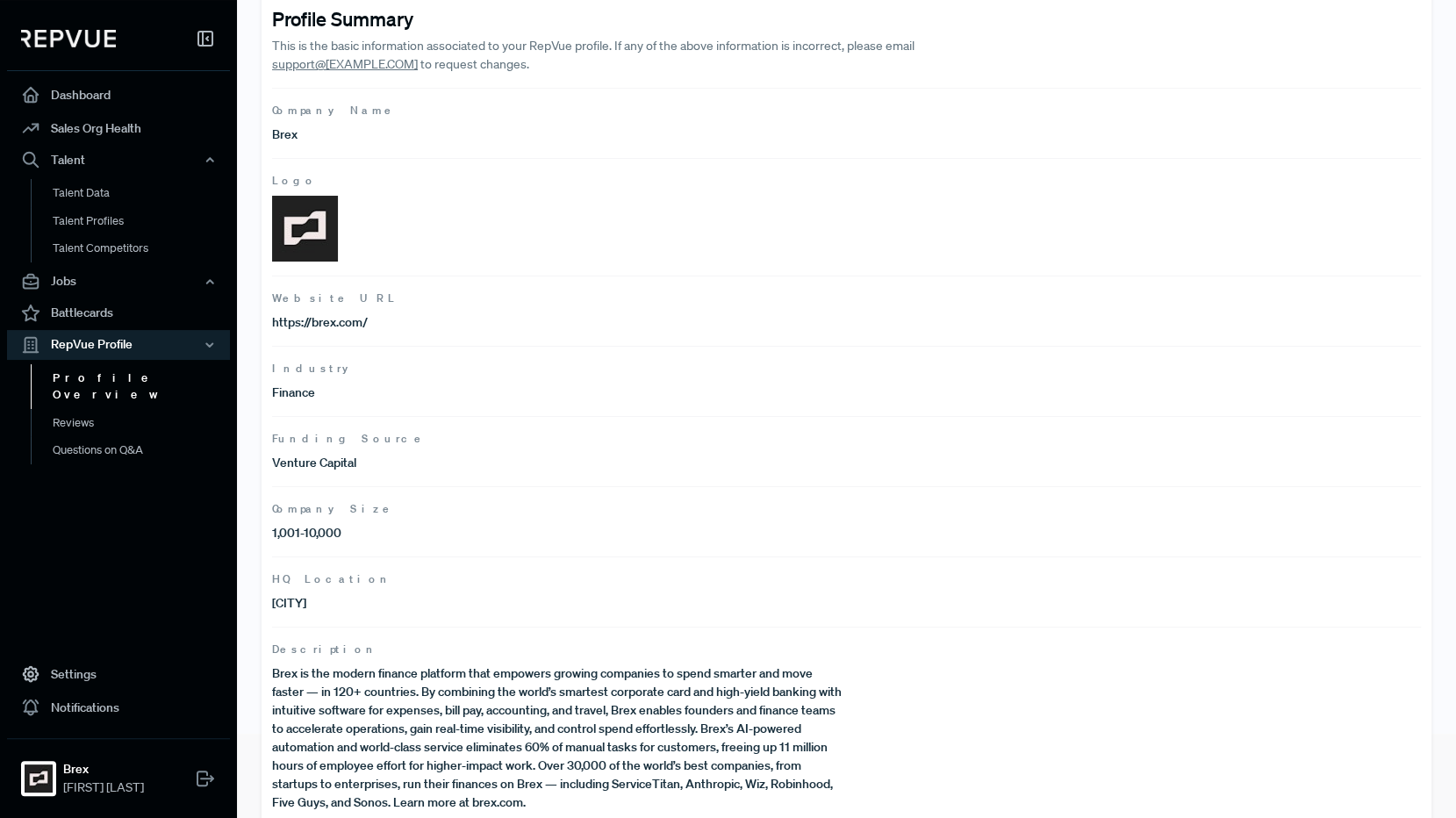 click on "Profile Overview" at bounding box center [142, 386] 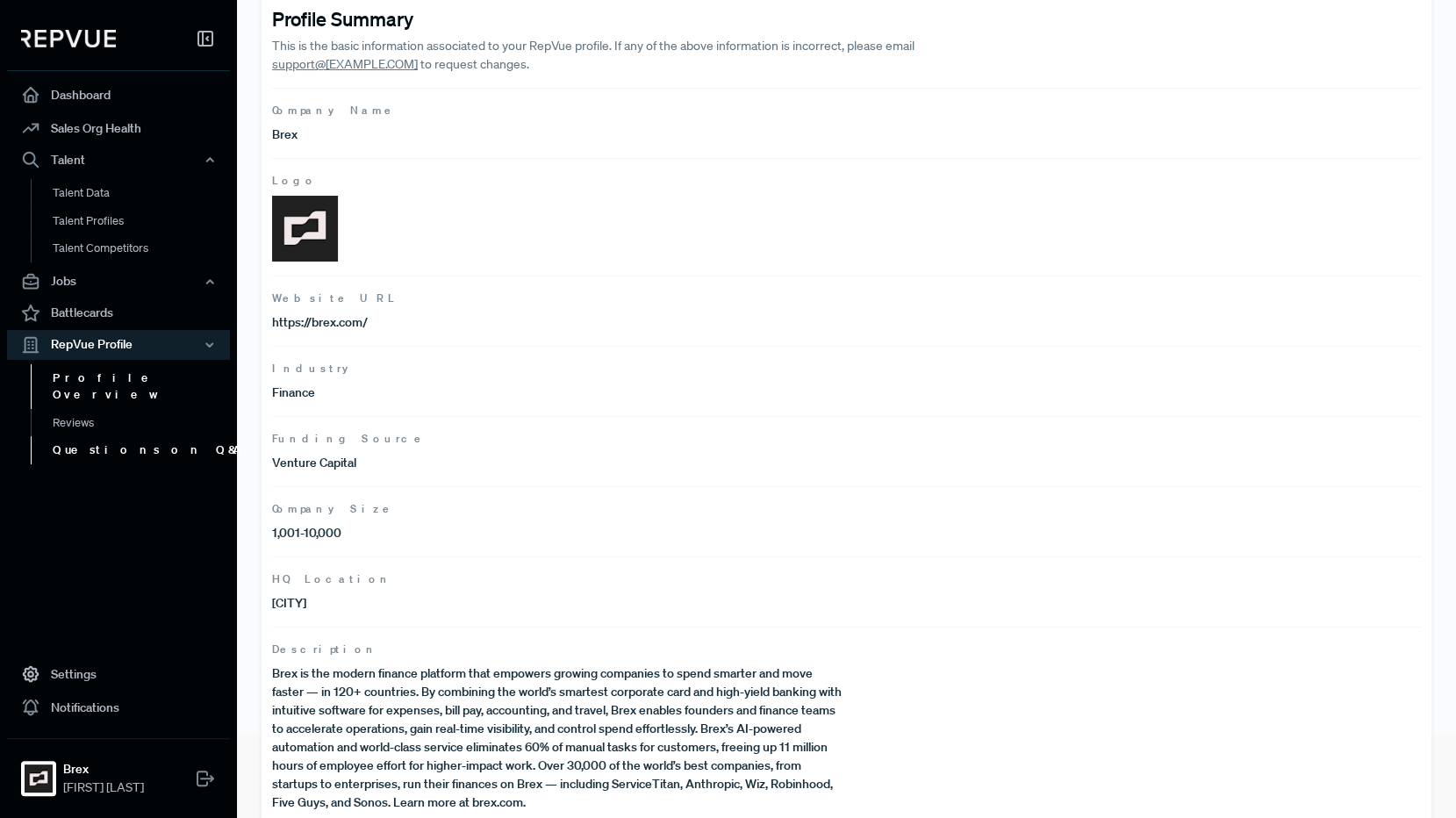 click on "Questions on Q&A" at bounding box center [142, 450] 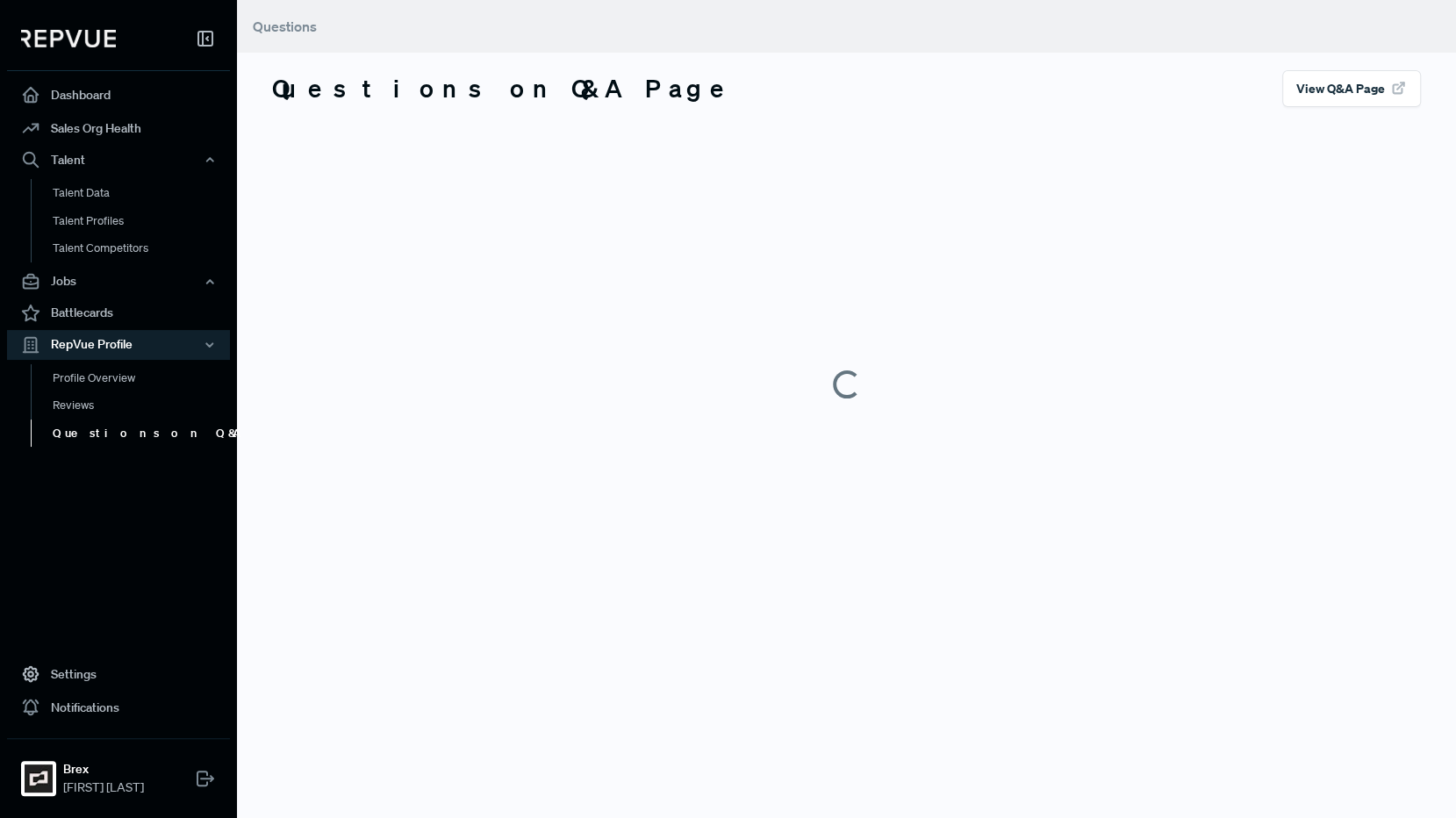 scroll, scrollTop: 0, scrollLeft: 0, axis: both 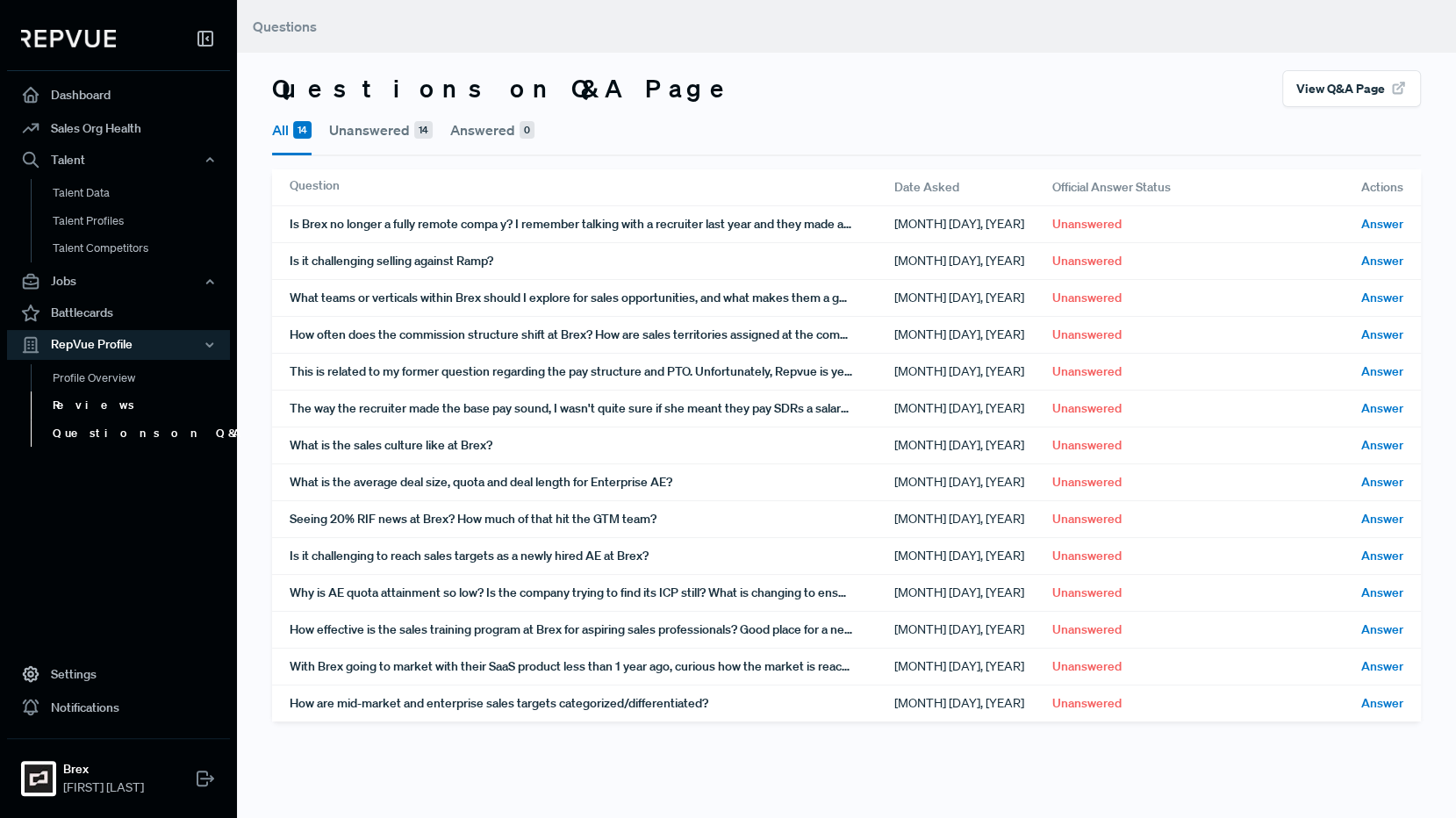 click on "Reviews" at bounding box center [142, 405] 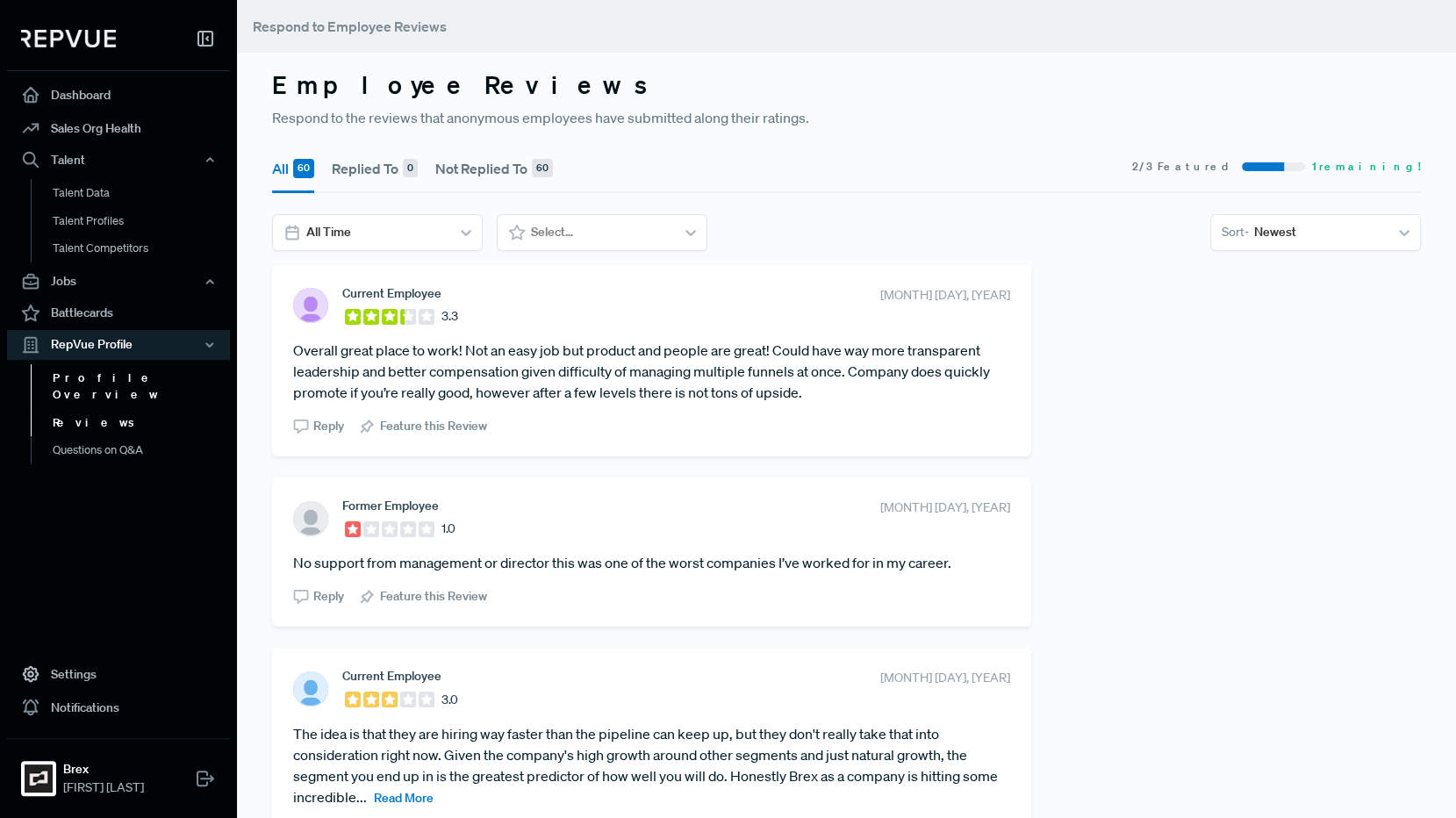 click on "Profile Overview" at bounding box center [142, 386] 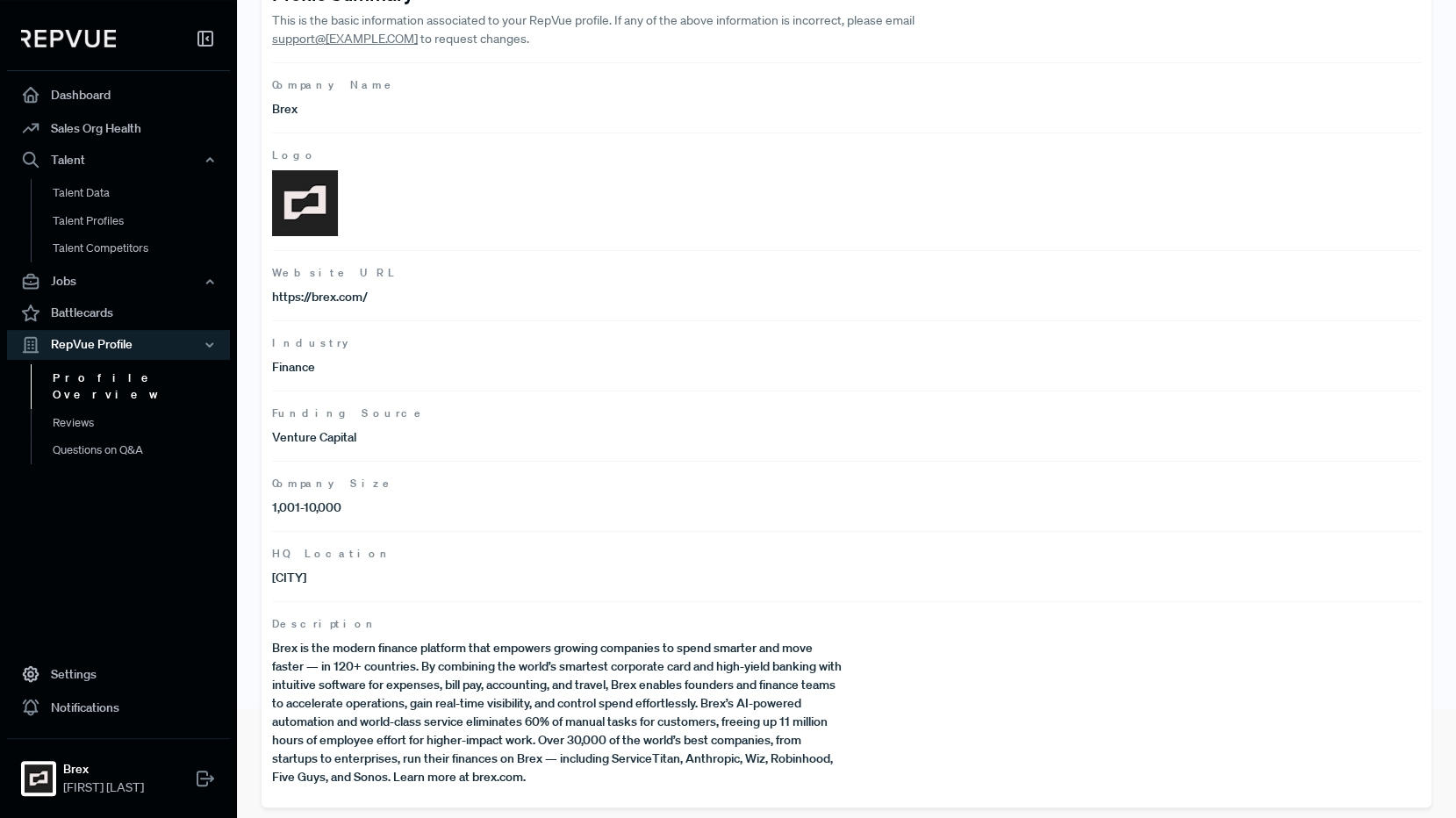 scroll, scrollTop: 0, scrollLeft: 0, axis: both 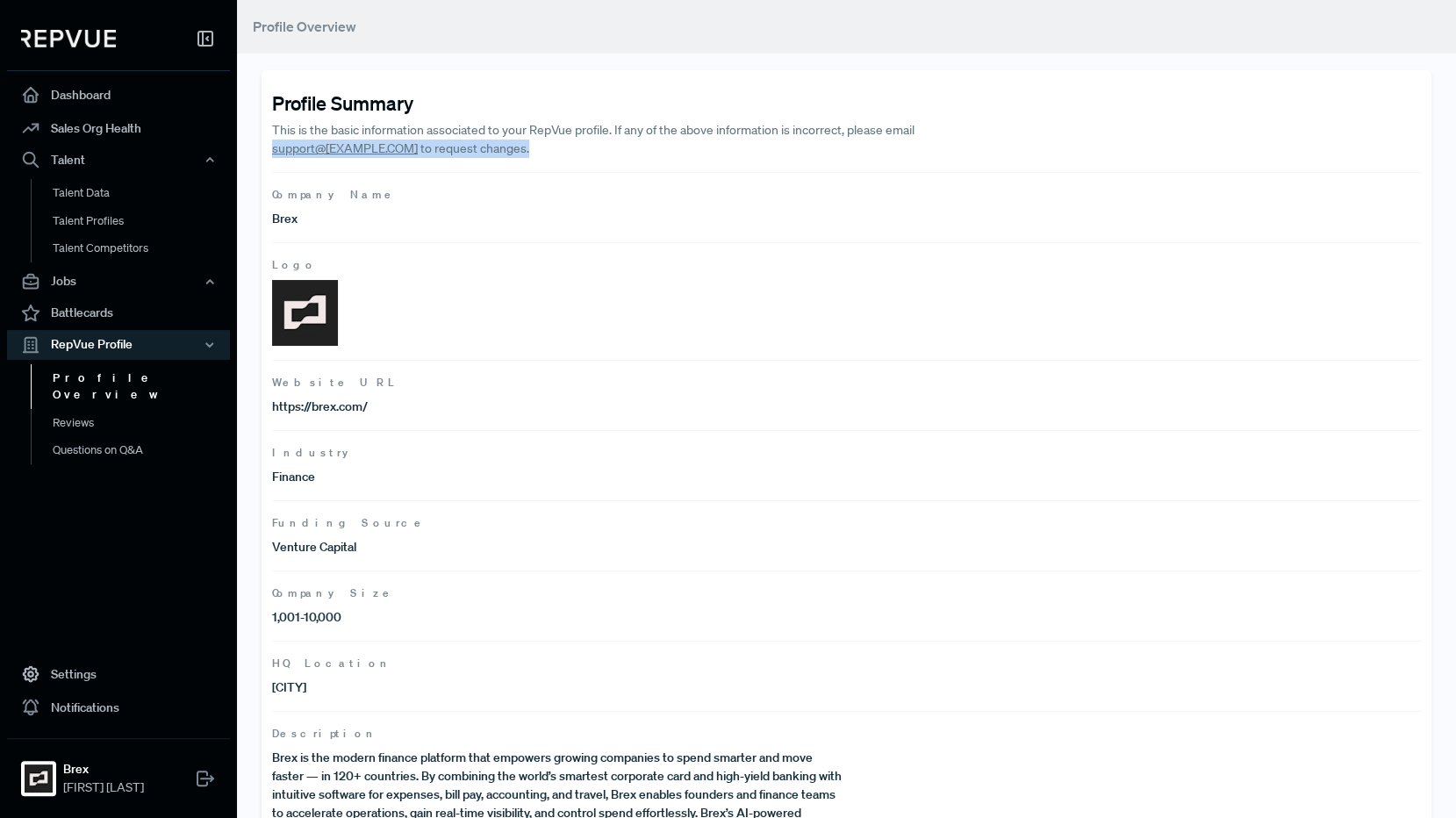 drag, startPoint x: 515, startPoint y: 150, endPoint x: 261, endPoint y: 151, distance: 254.002 